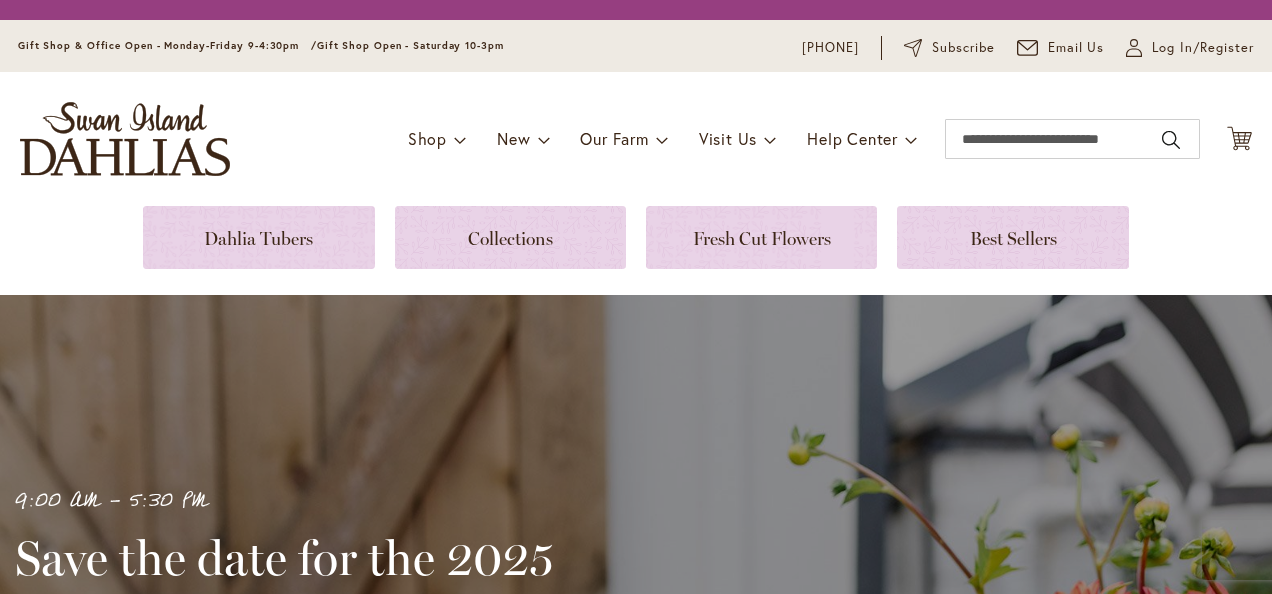 scroll, scrollTop: 0, scrollLeft: 0, axis: both 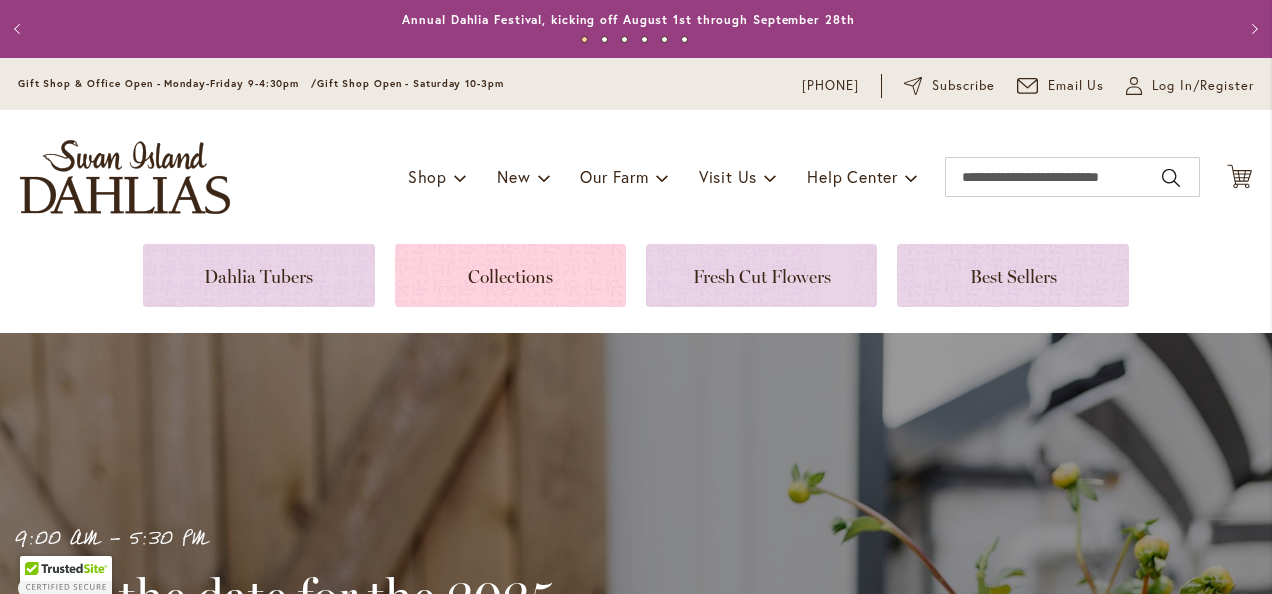 click at bounding box center [510, 275] 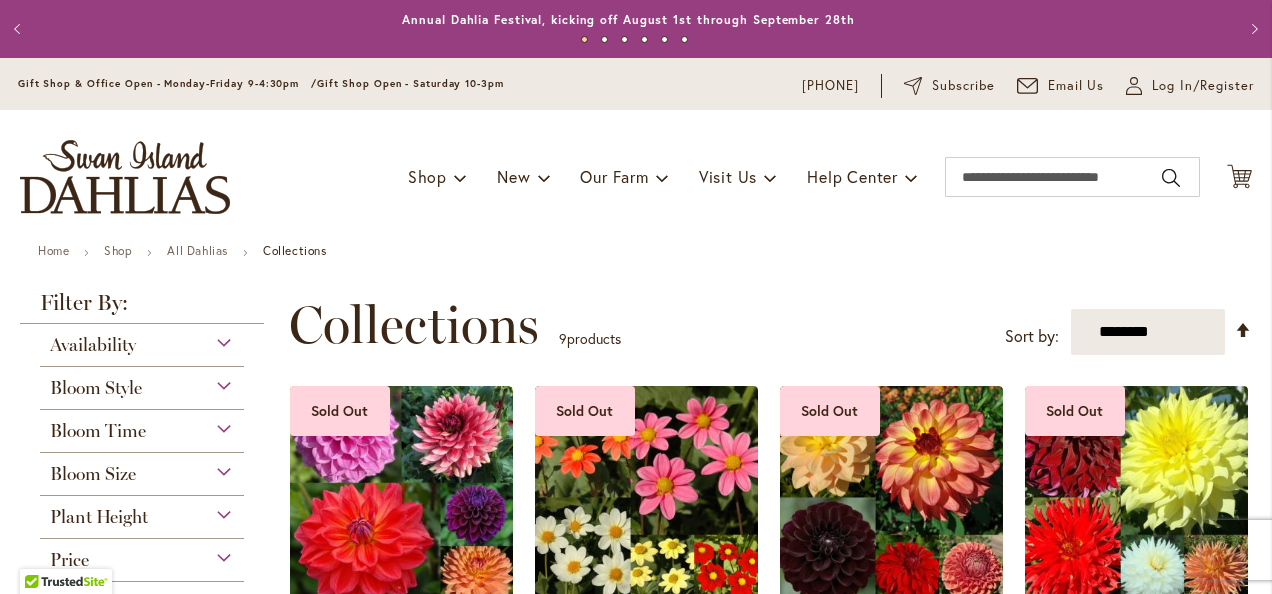 scroll, scrollTop: 0, scrollLeft: 0, axis: both 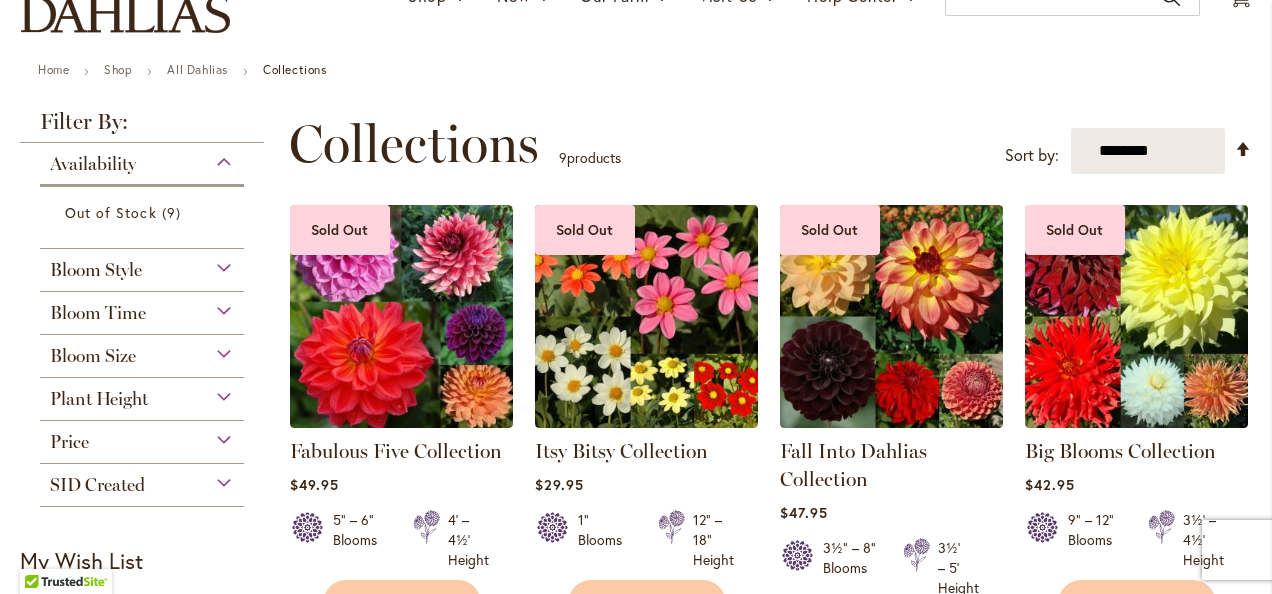 click on "Plant Height" at bounding box center [142, 394] 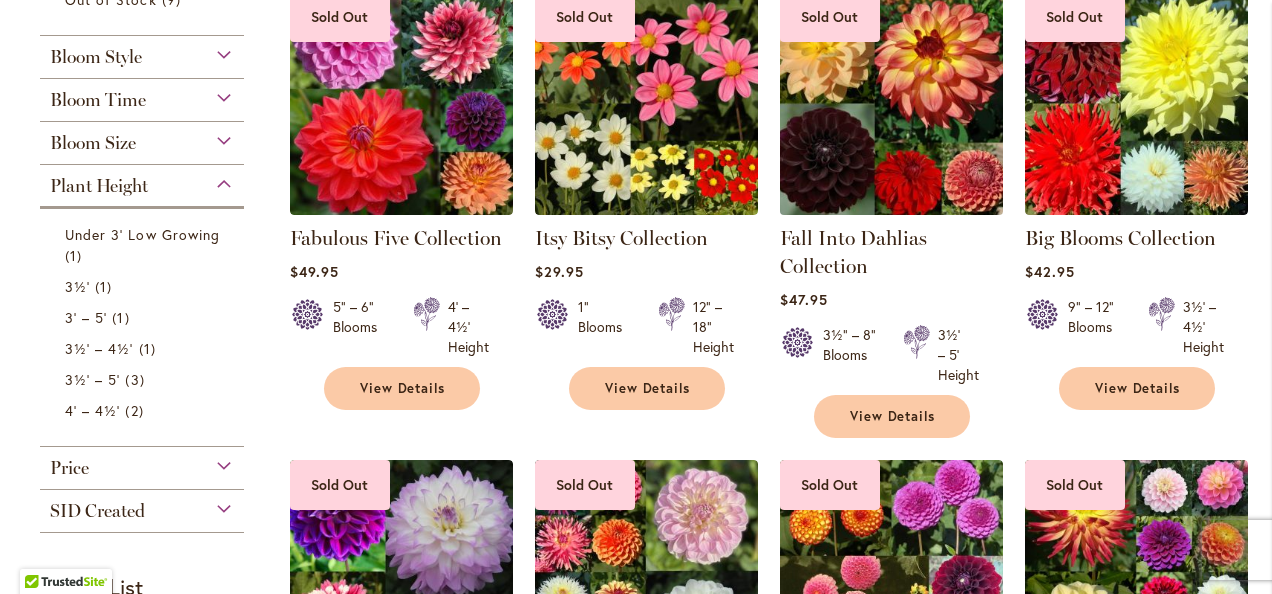 scroll, scrollTop: 400, scrollLeft: 0, axis: vertical 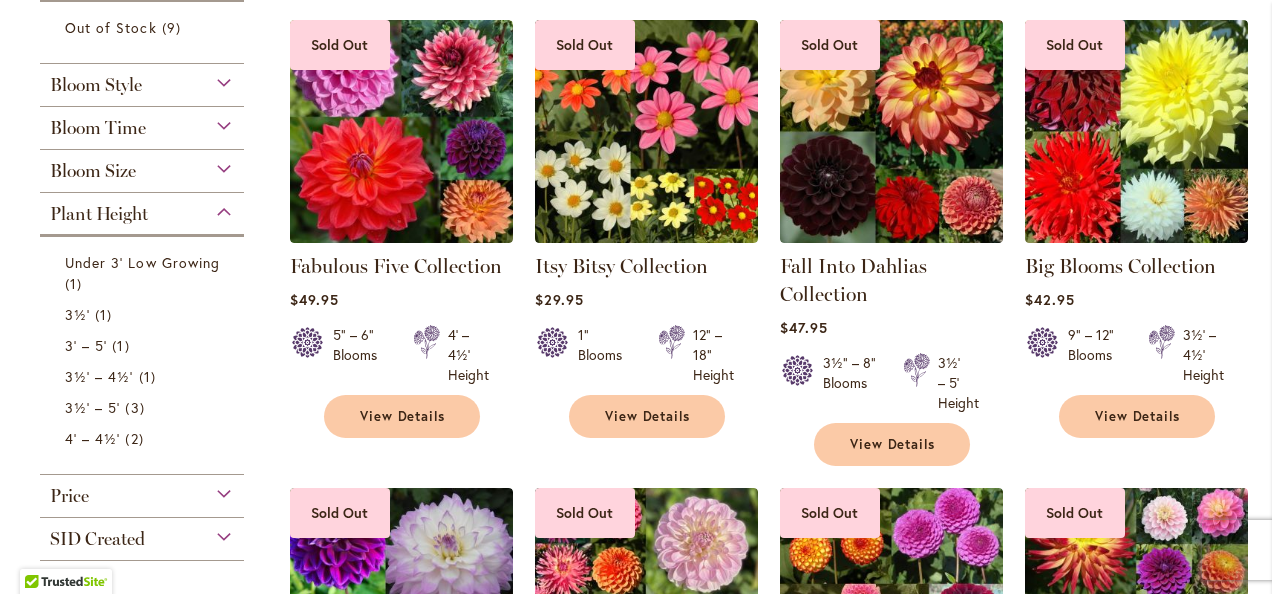 click on "Bloom Size" at bounding box center [142, 166] 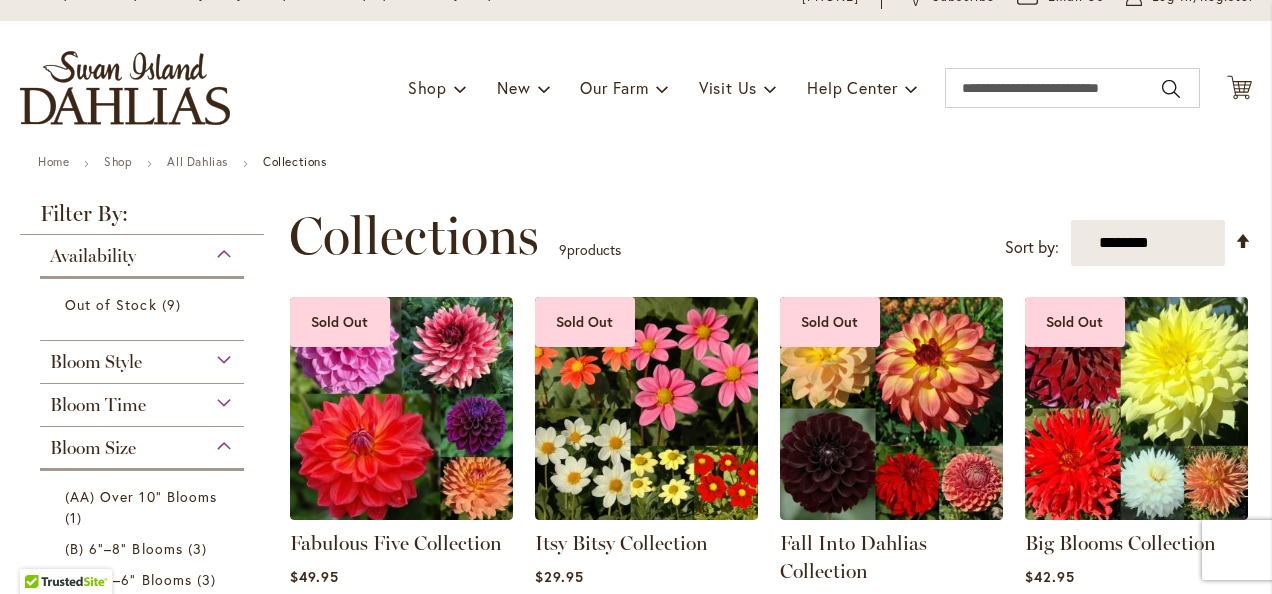 scroll, scrollTop: 0, scrollLeft: 0, axis: both 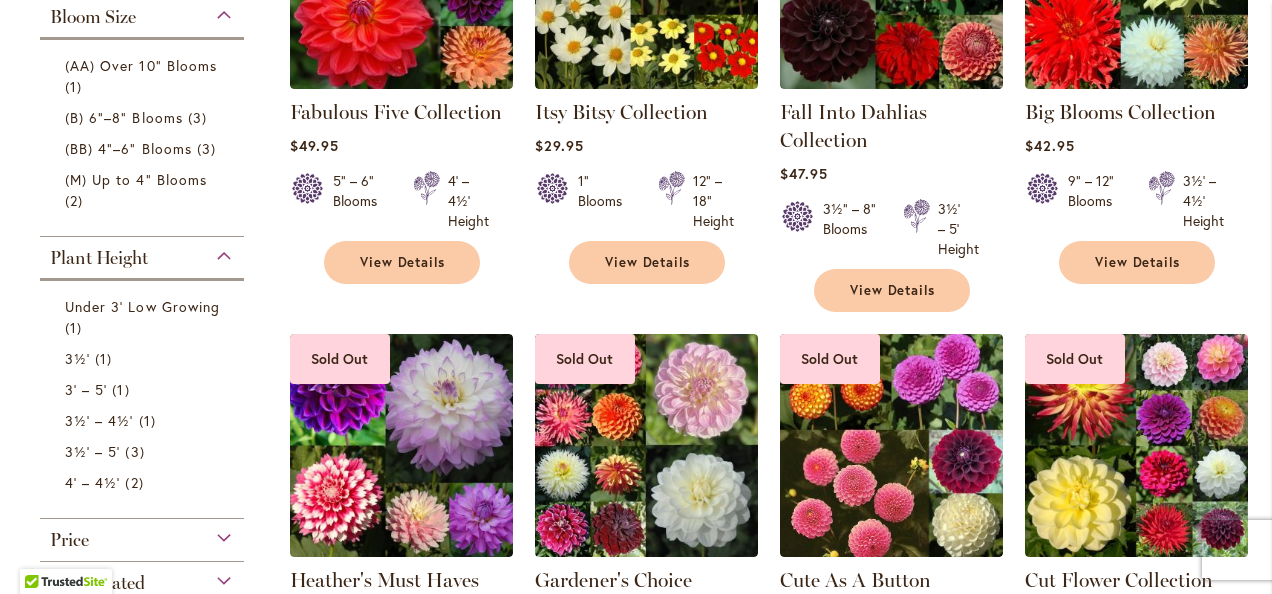 click on "Plant Height" at bounding box center [142, 253] 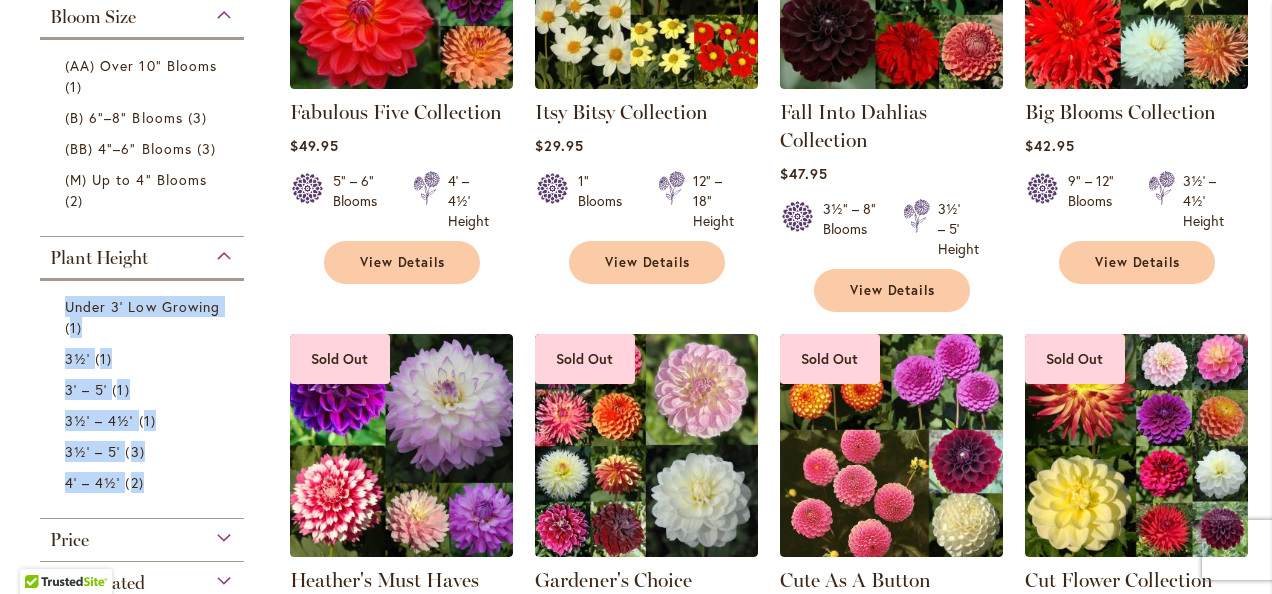 click on "Availability
Out of Stock
9
items
Bloom Style
Mignon Single
1
item
1 7" at bounding box center [142, 204] 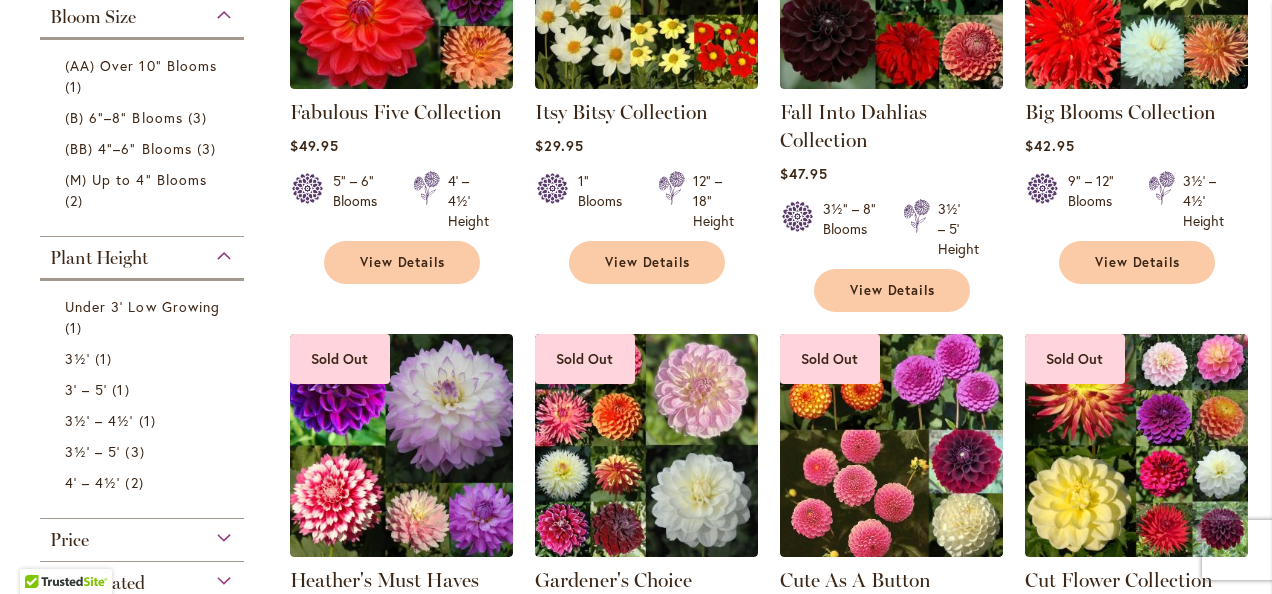 click on "Availability
Out of Stock
9
items
Bloom Style
Mignon Single
1
item
1 7" at bounding box center [142, 204] 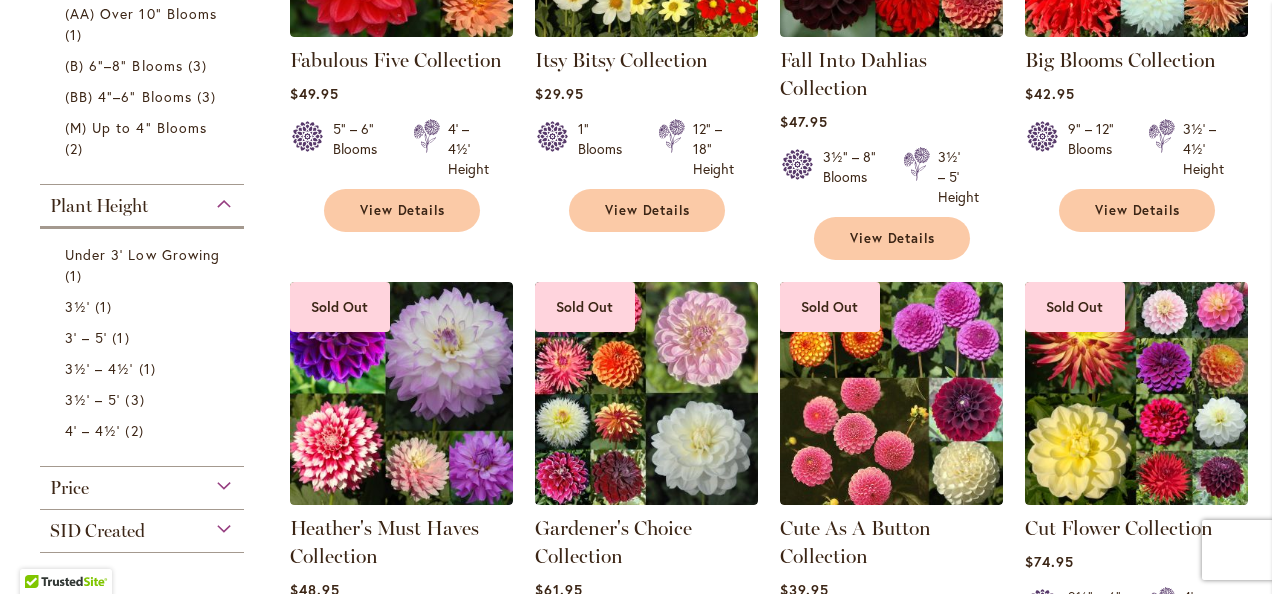 scroll, scrollTop: 0, scrollLeft: 0, axis: both 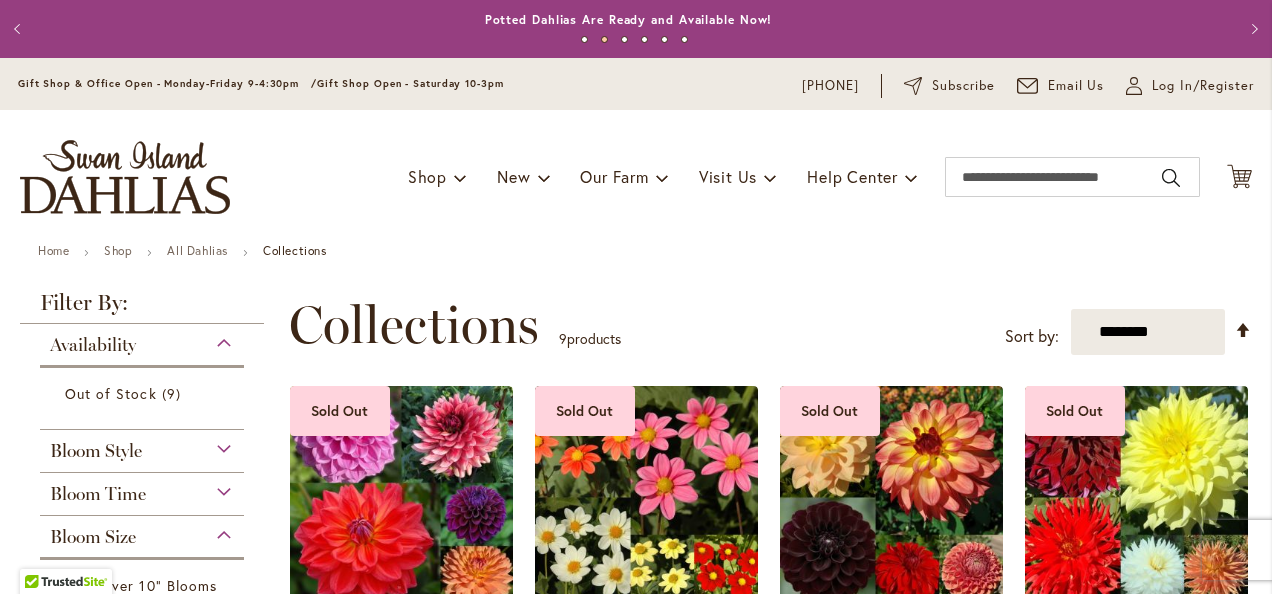click on "Availability" at bounding box center (142, 340) 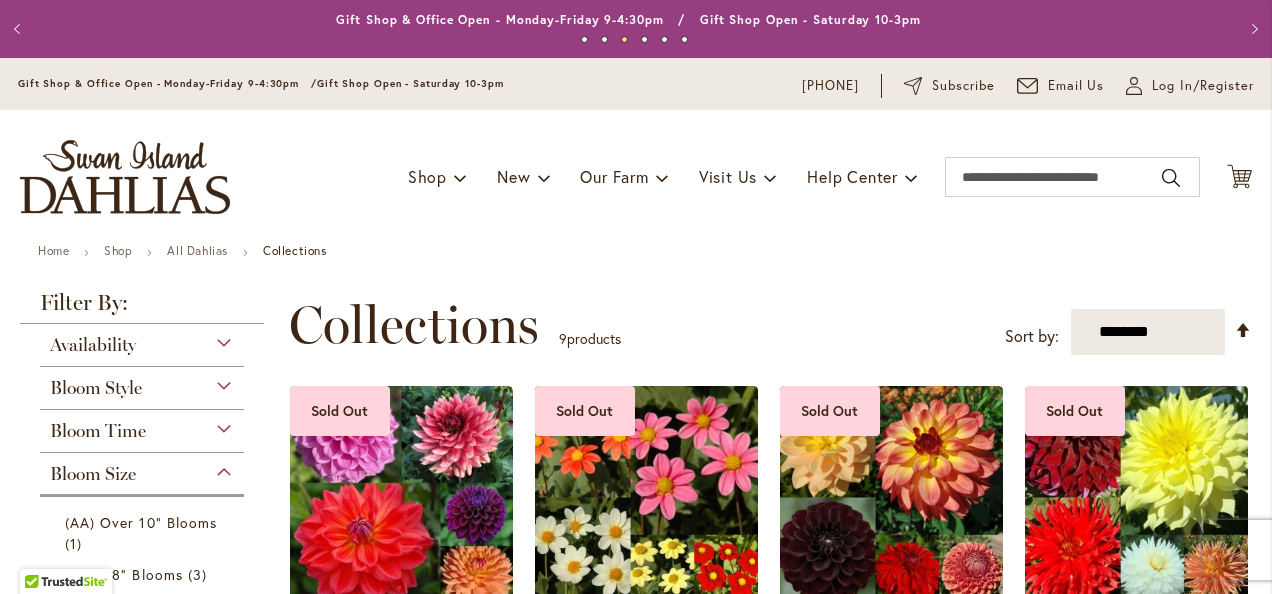 click on "Bloom Size" at bounding box center [93, 474] 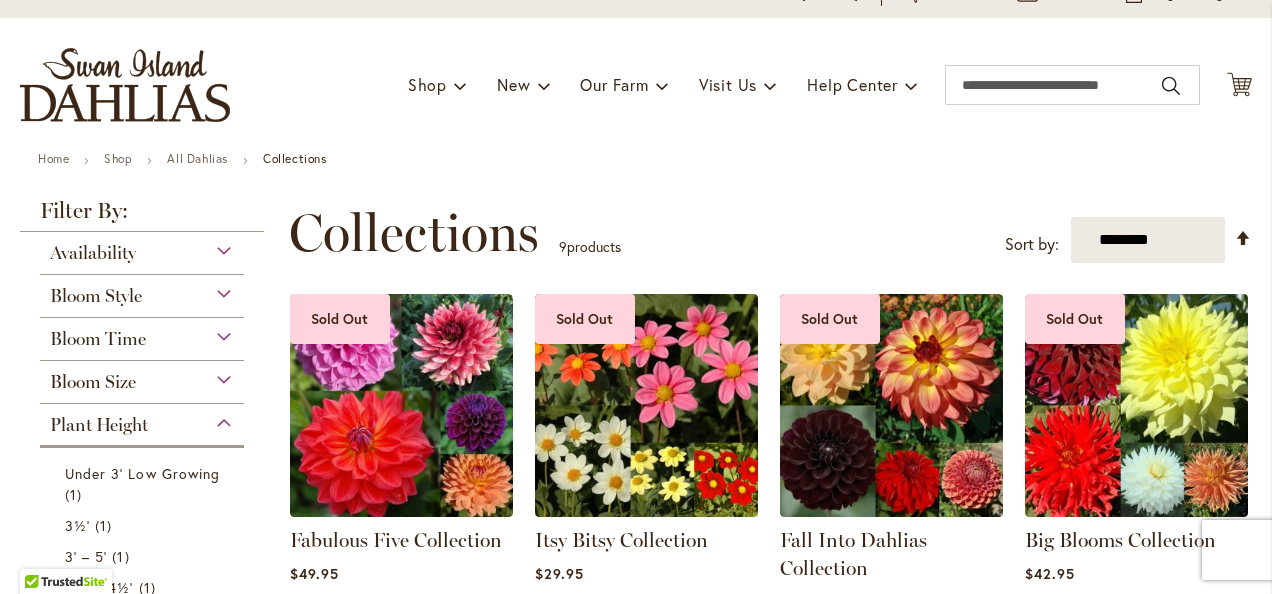 scroll, scrollTop: 0, scrollLeft: 0, axis: both 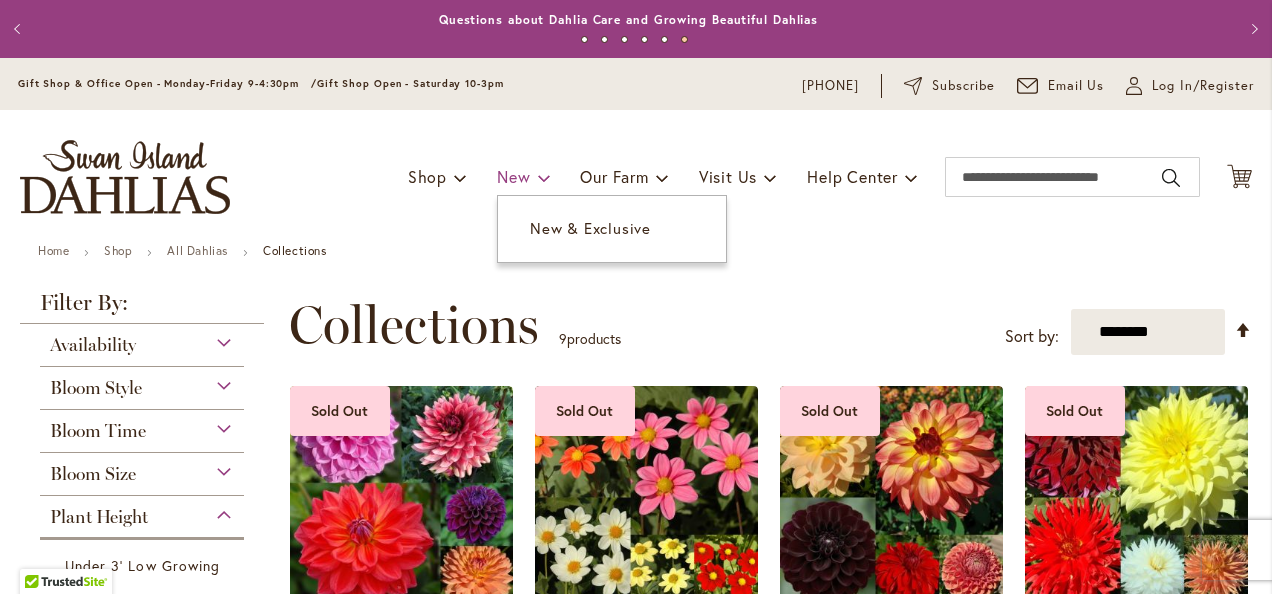 click on "New" at bounding box center [513, 176] 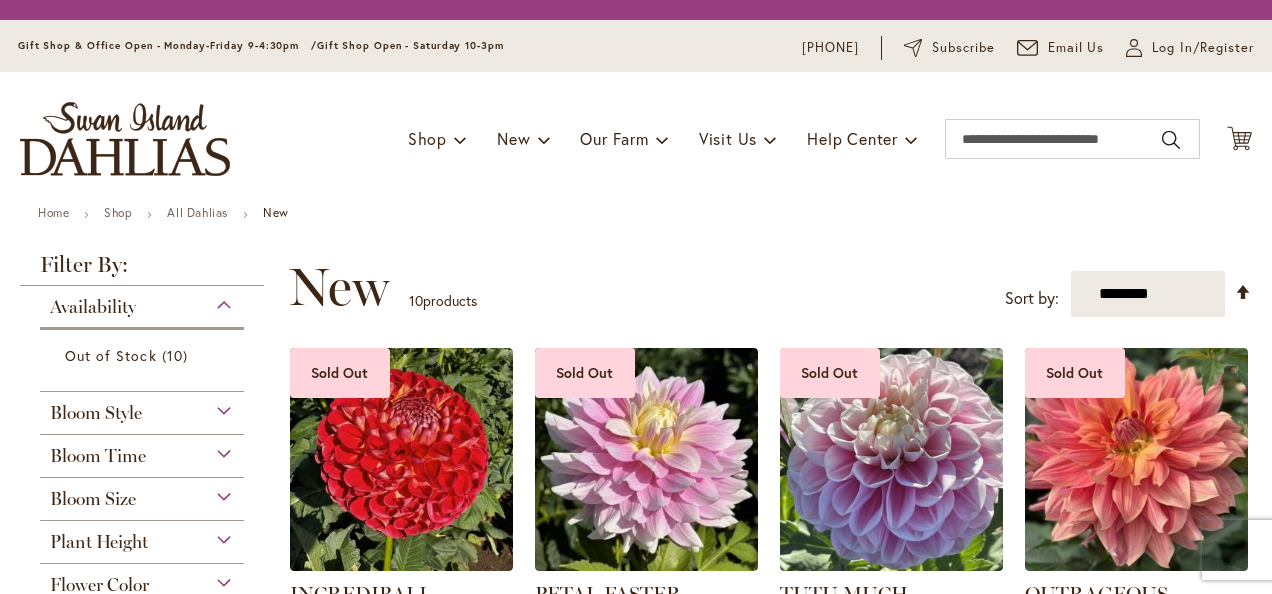 scroll, scrollTop: 0, scrollLeft: 0, axis: both 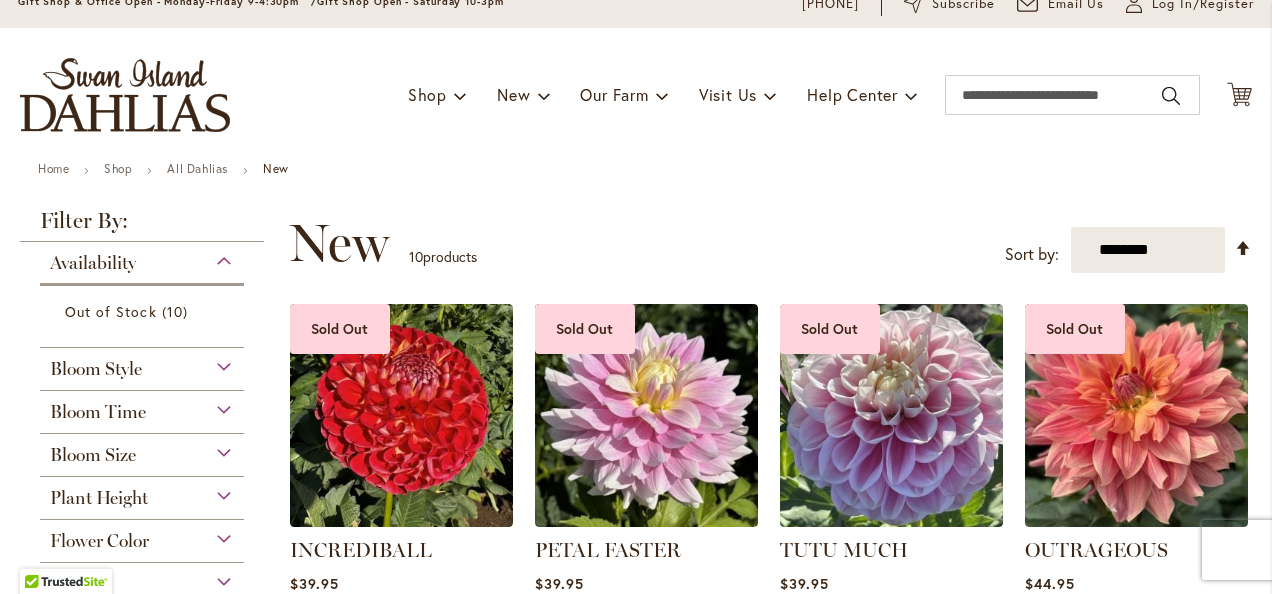 click on "Availability" at bounding box center (93, 263) 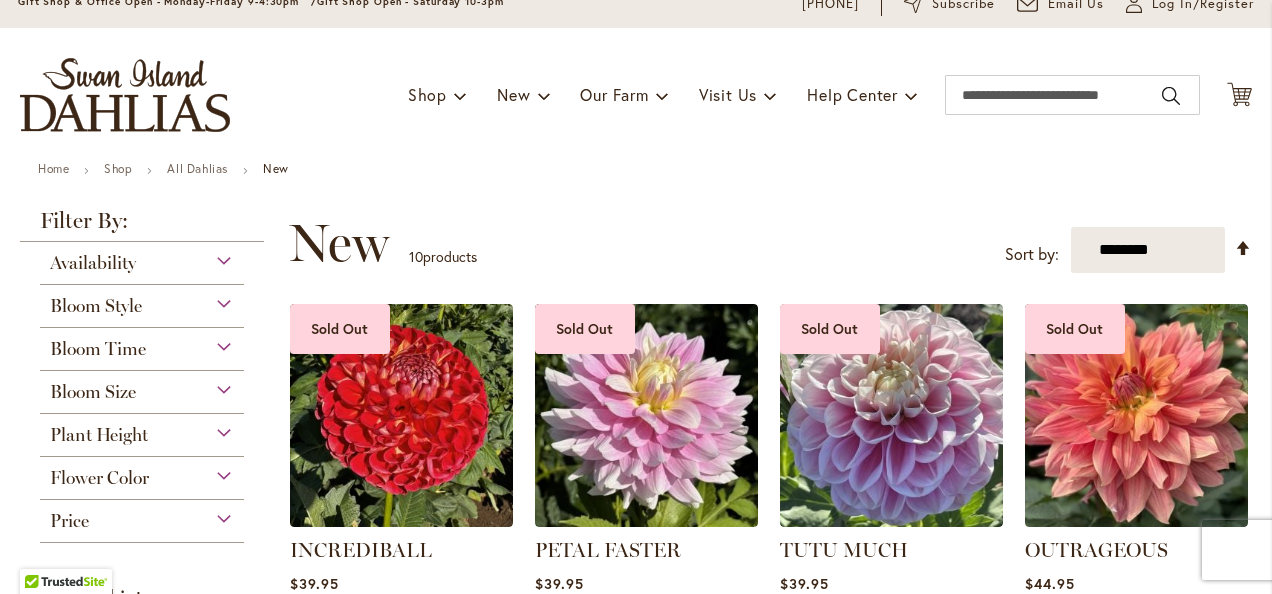 scroll, scrollTop: 111, scrollLeft: 0, axis: vertical 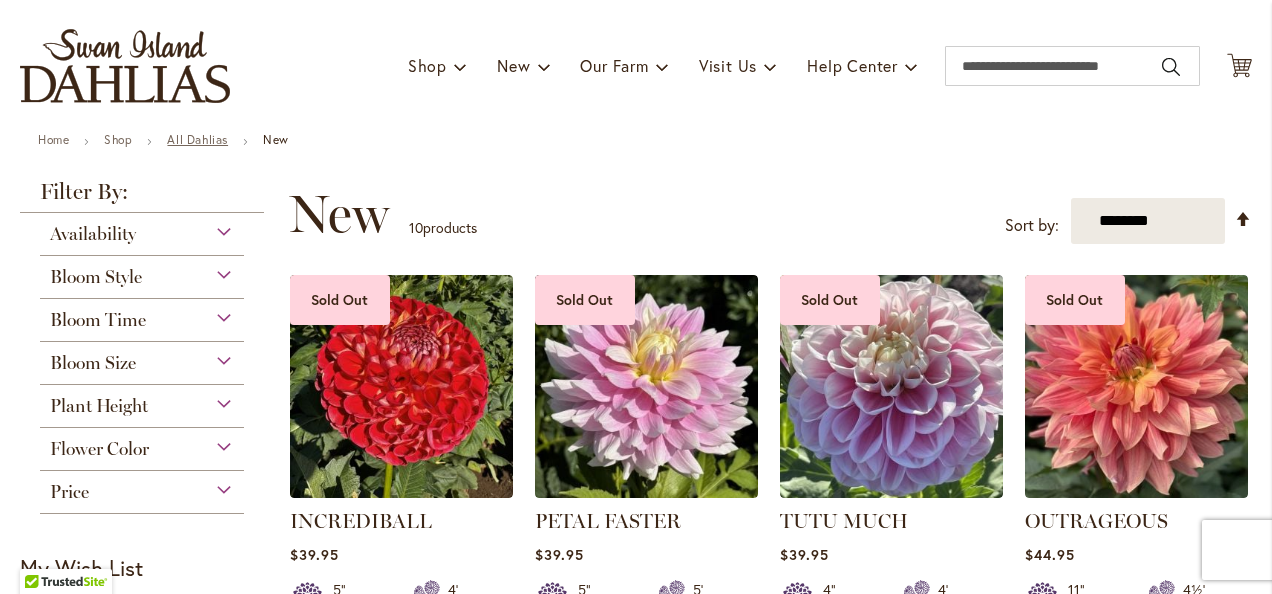 click on "All Dahlias" at bounding box center (197, 139) 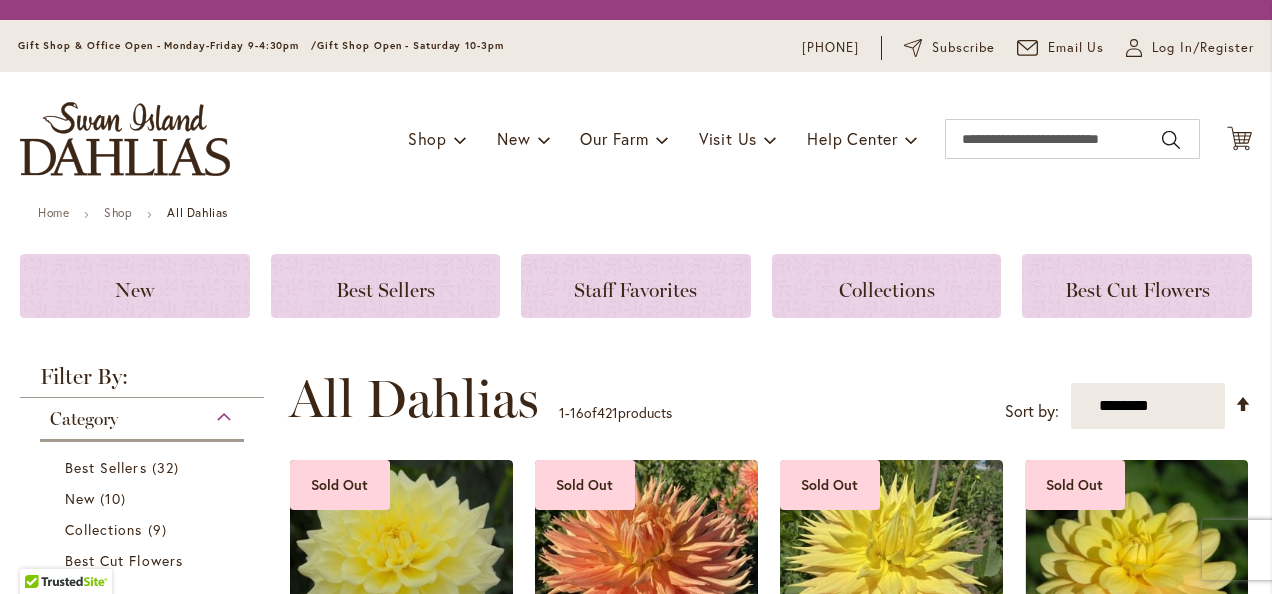 scroll, scrollTop: 0, scrollLeft: 0, axis: both 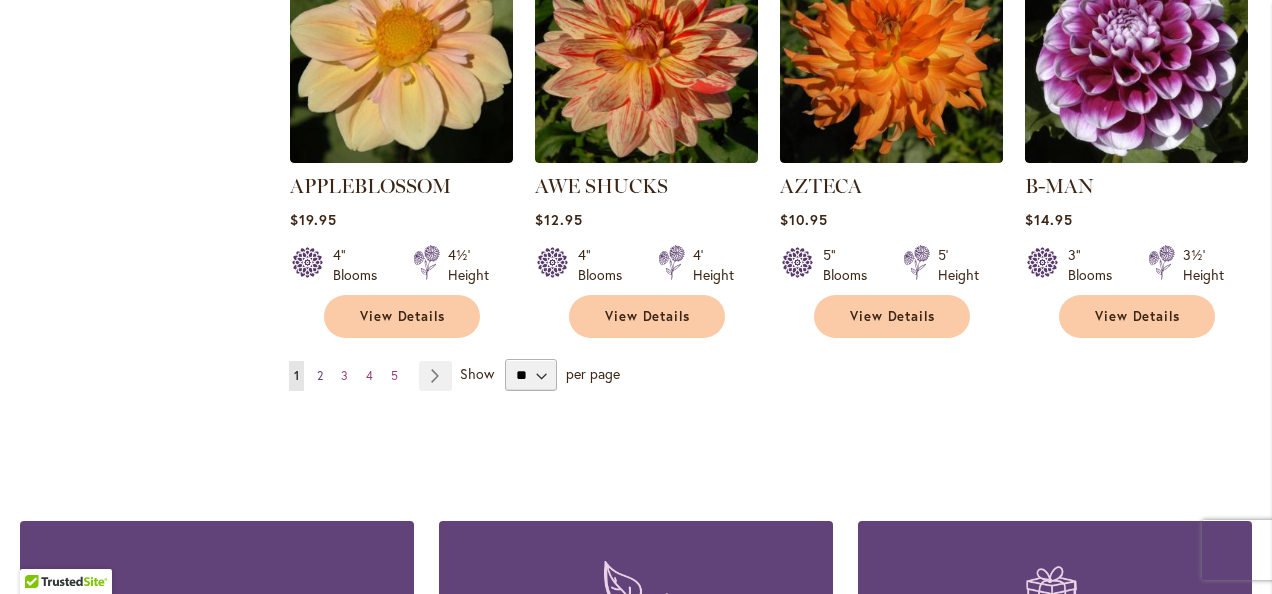 click on "2" at bounding box center (320, 375) 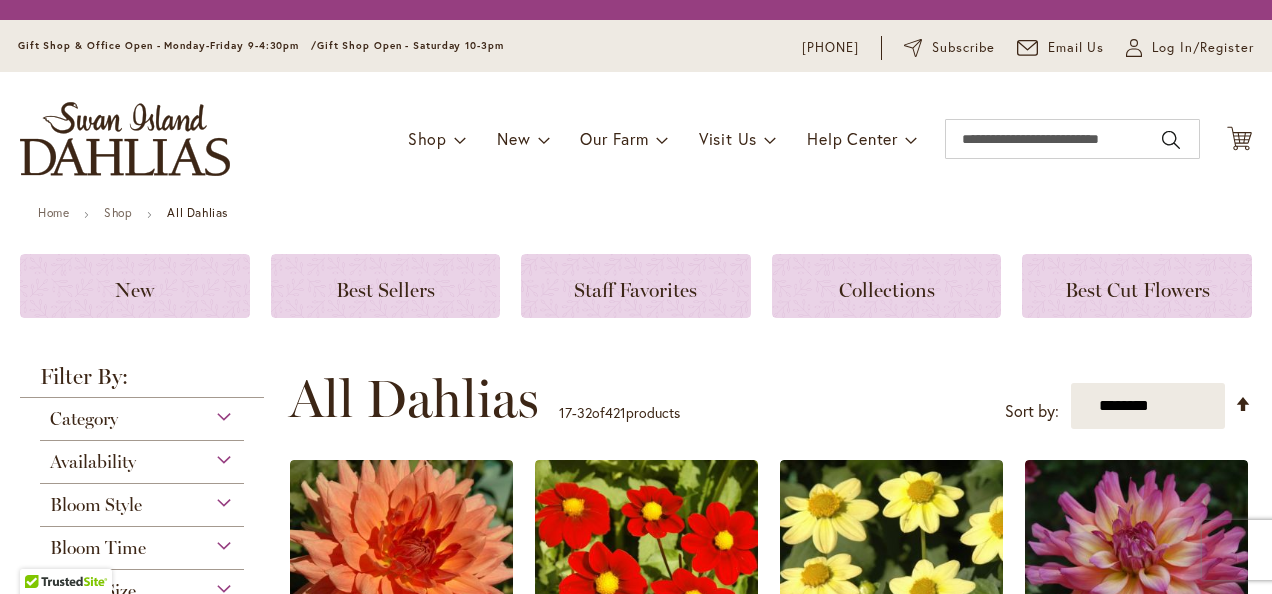 scroll, scrollTop: 0, scrollLeft: 0, axis: both 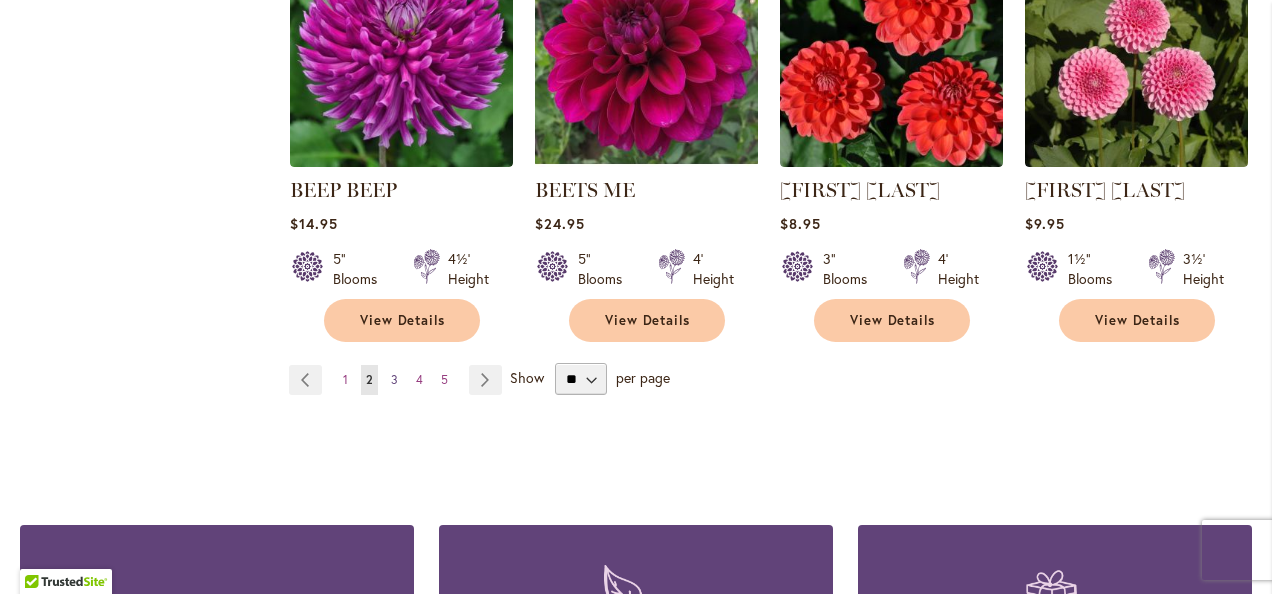 click on "Page
3" at bounding box center (394, 380) 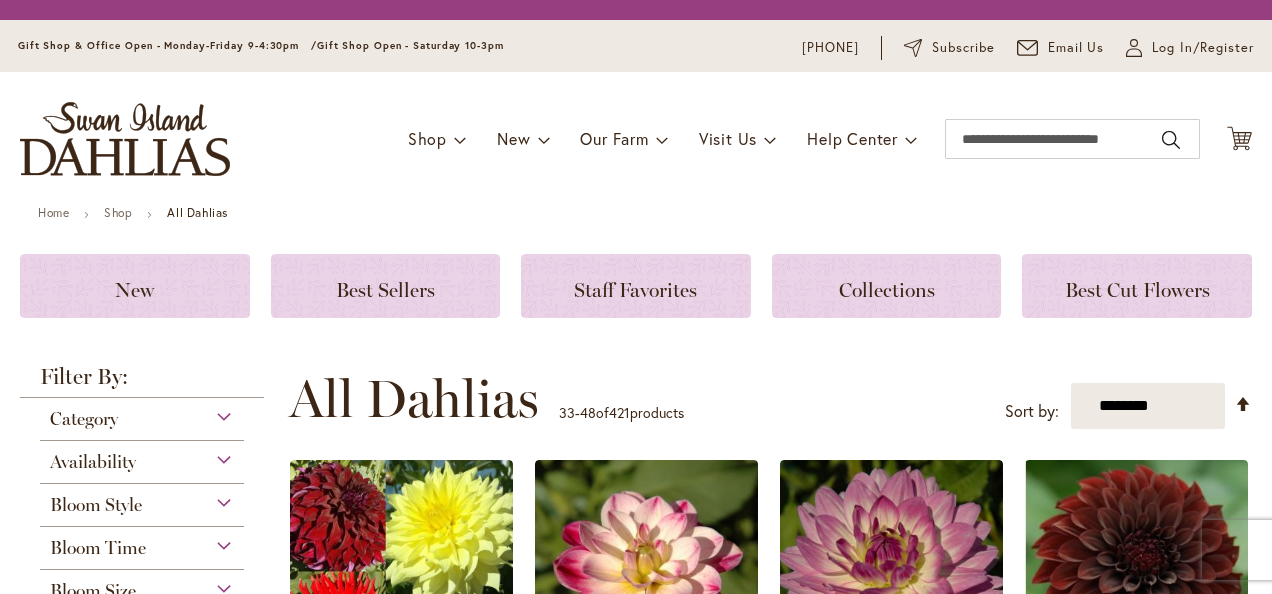 scroll, scrollTop: 0, scrollLeft: 0, axis: both 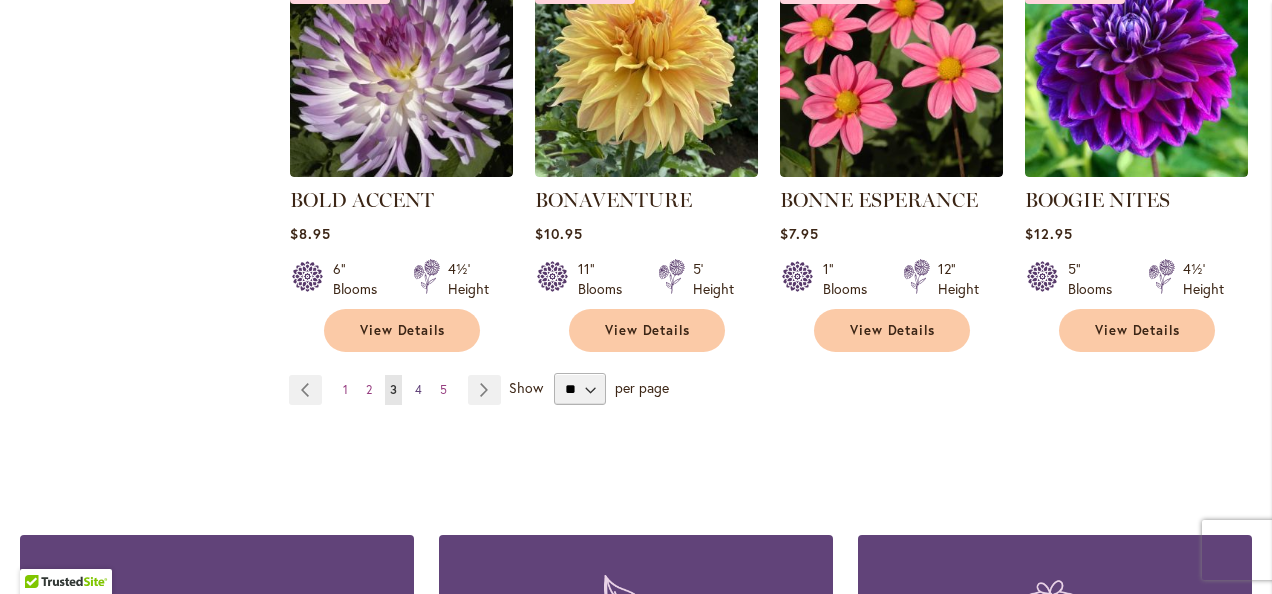 click on "4" at bounding box center (418, 389) 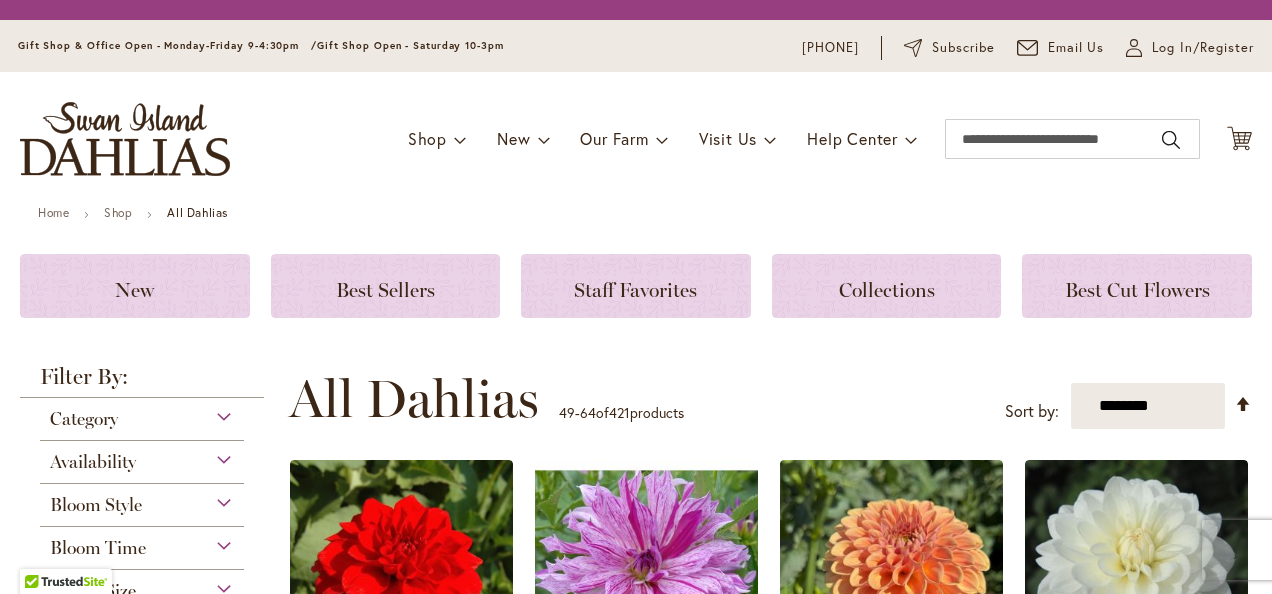 scroll, scrollTop: 0, scrollLeft: 0, axis: both 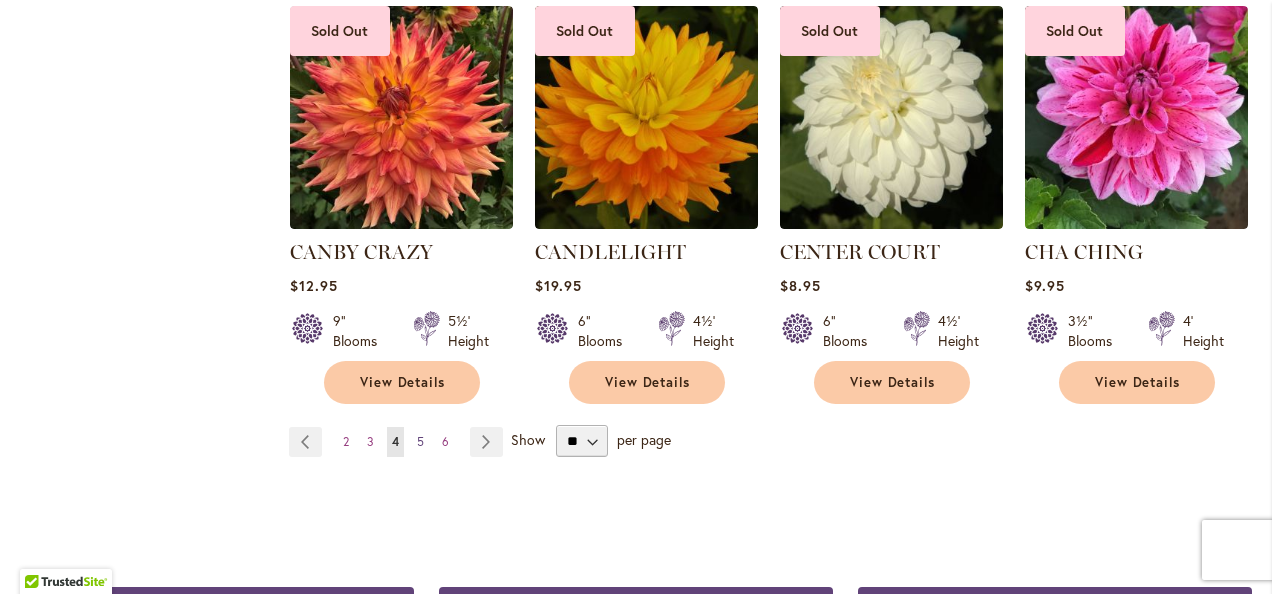 click on "5" at bounding box center (420, 441) 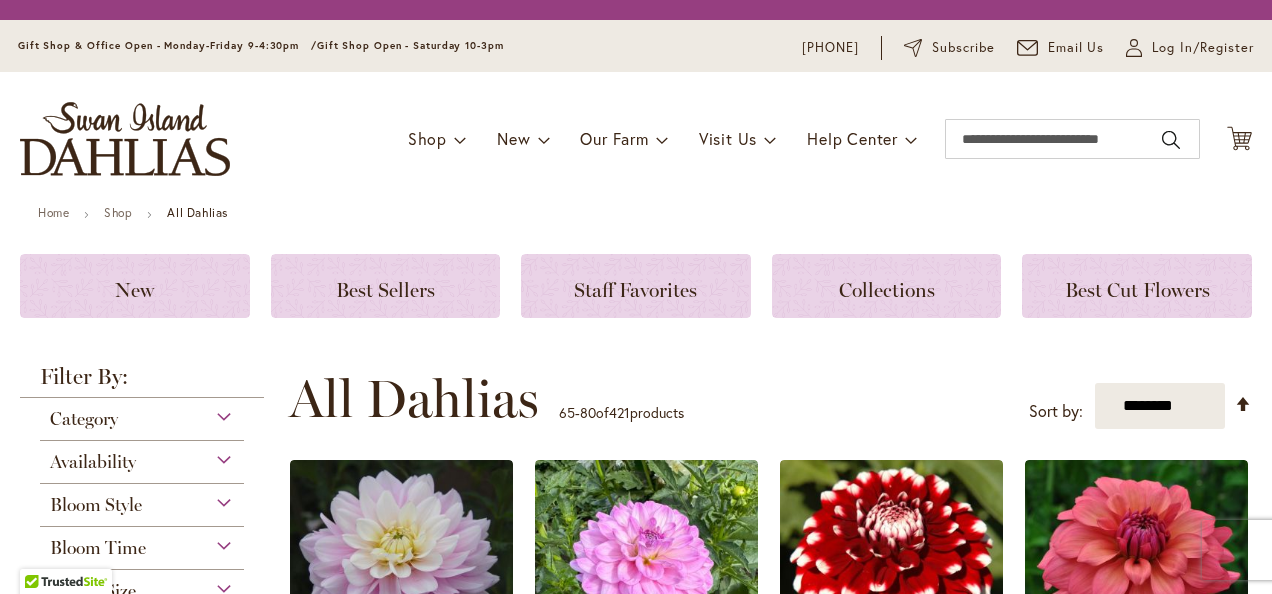 scroll, scrollTop: 0, scrollLeft: 0, axis: both 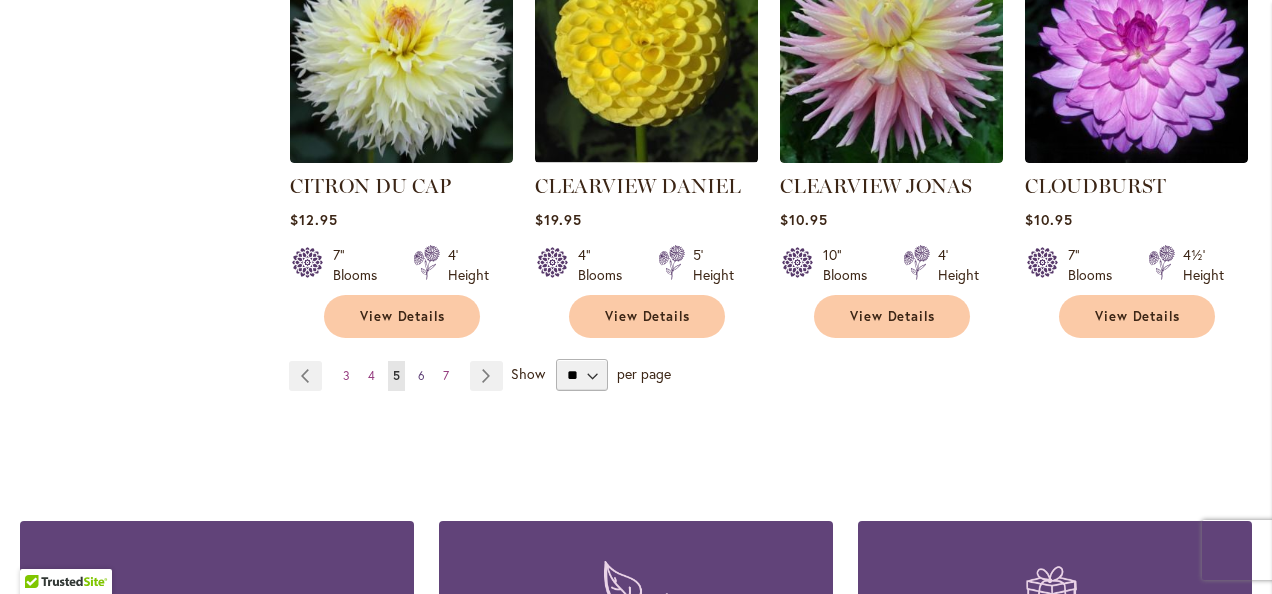 click on "Page
6" at bounding box center [421, 376] 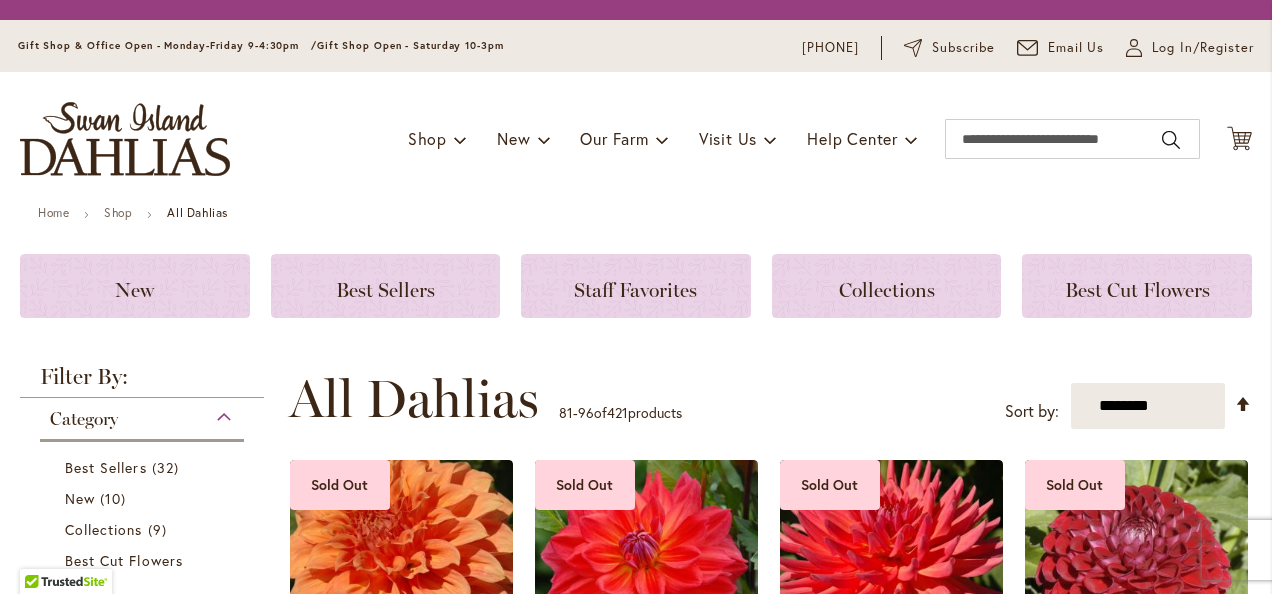 scroll, scrollTop: 0, scrollLeft: 0, axis: both 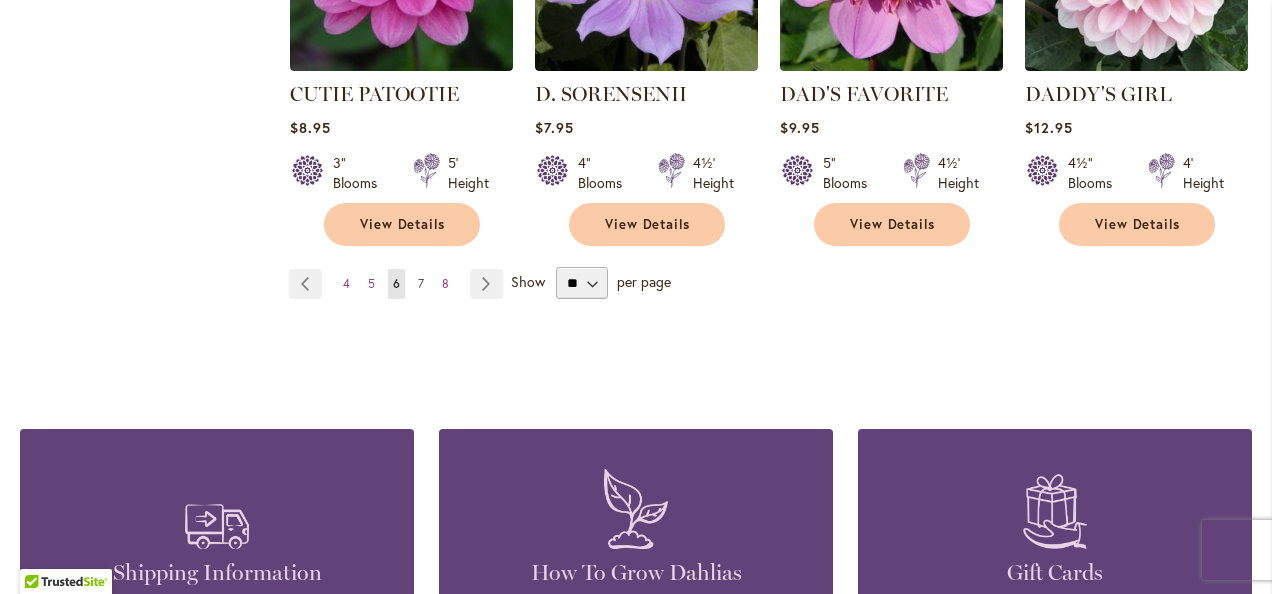 click on "Page
7" at bounding box center [421, 284] 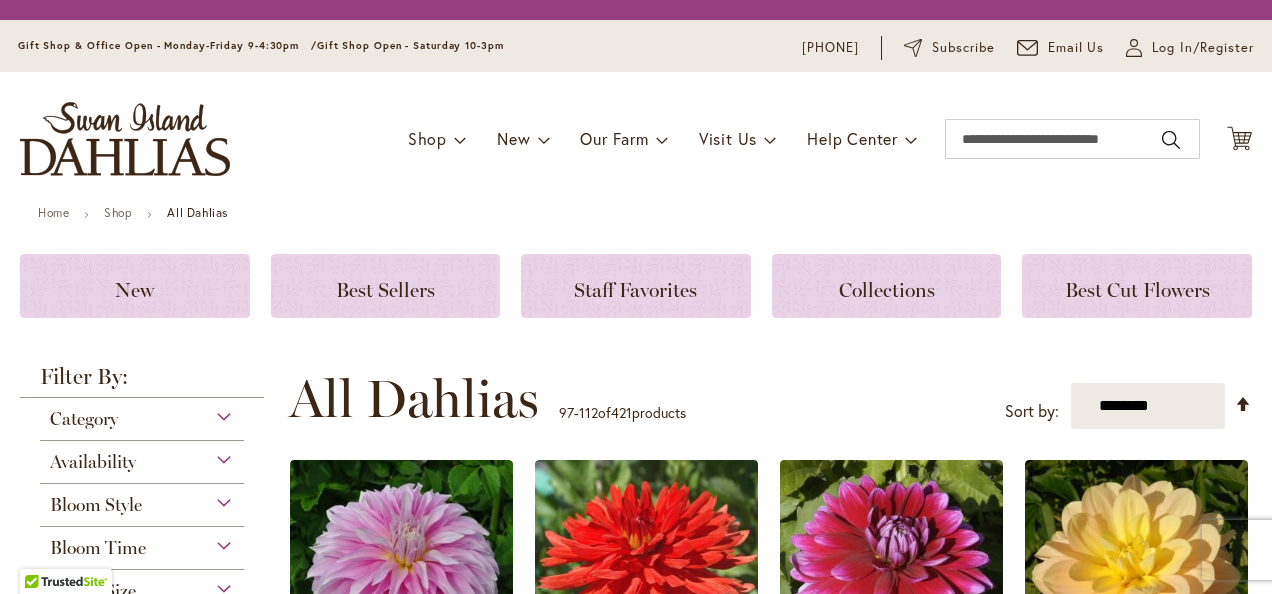 scroll, scrollTop: 0, scrollLeft: 0, axis: both 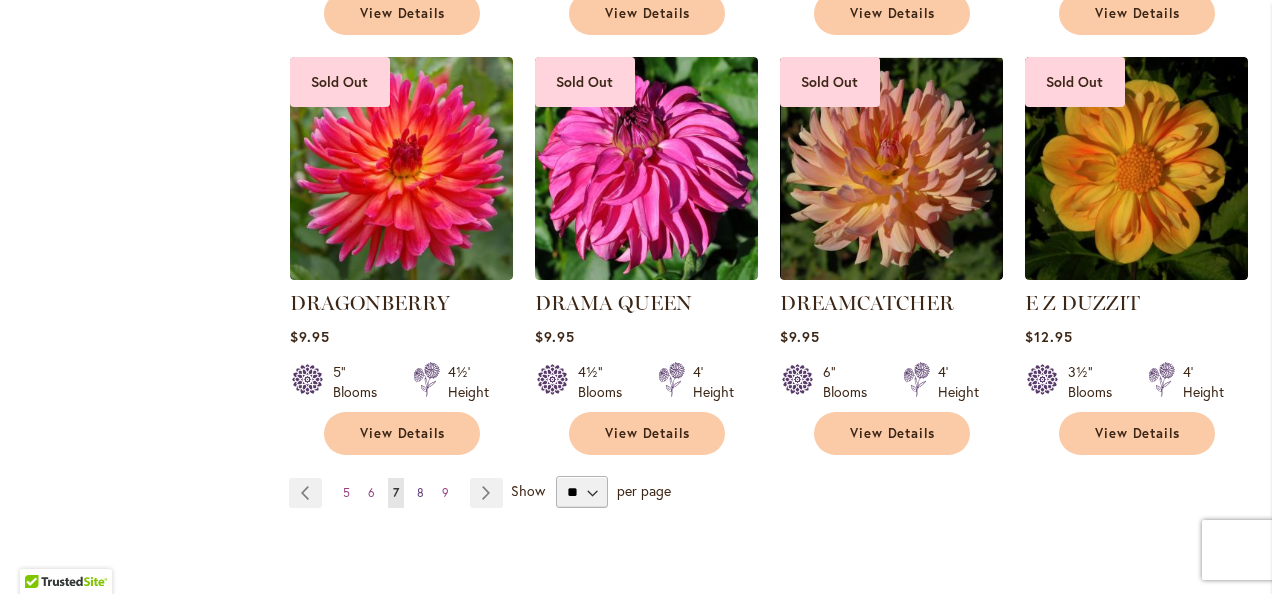 click on "8" at bounding box center (420, 492) 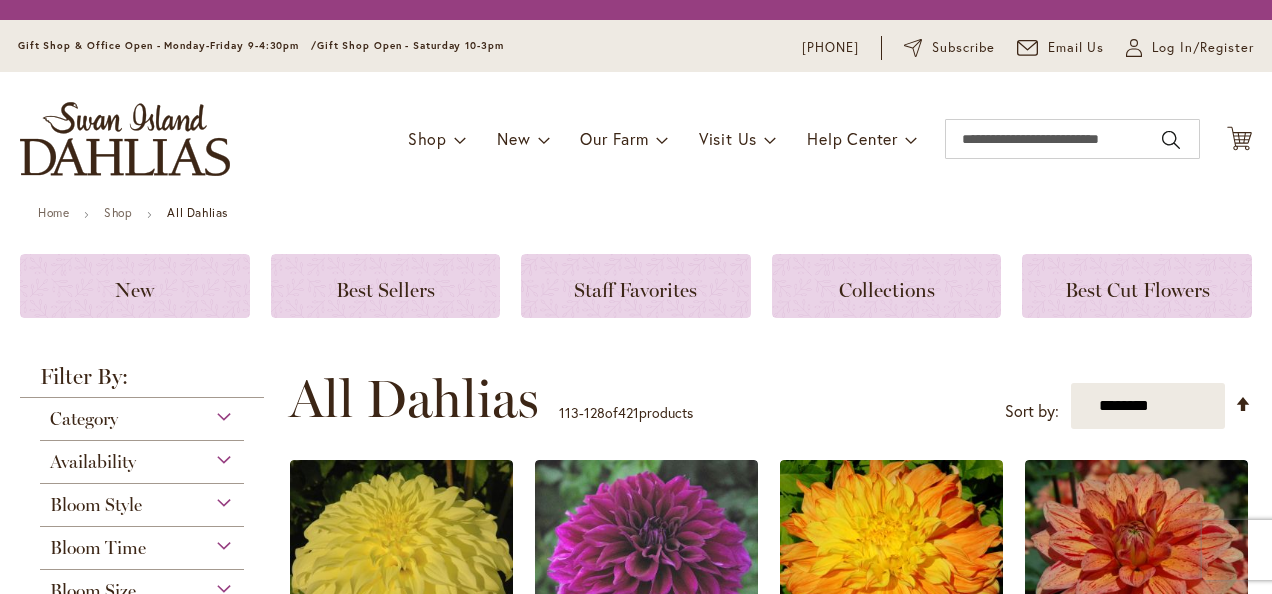 scroll, scrollTop: 0, scrollLeft: 0, axis: both 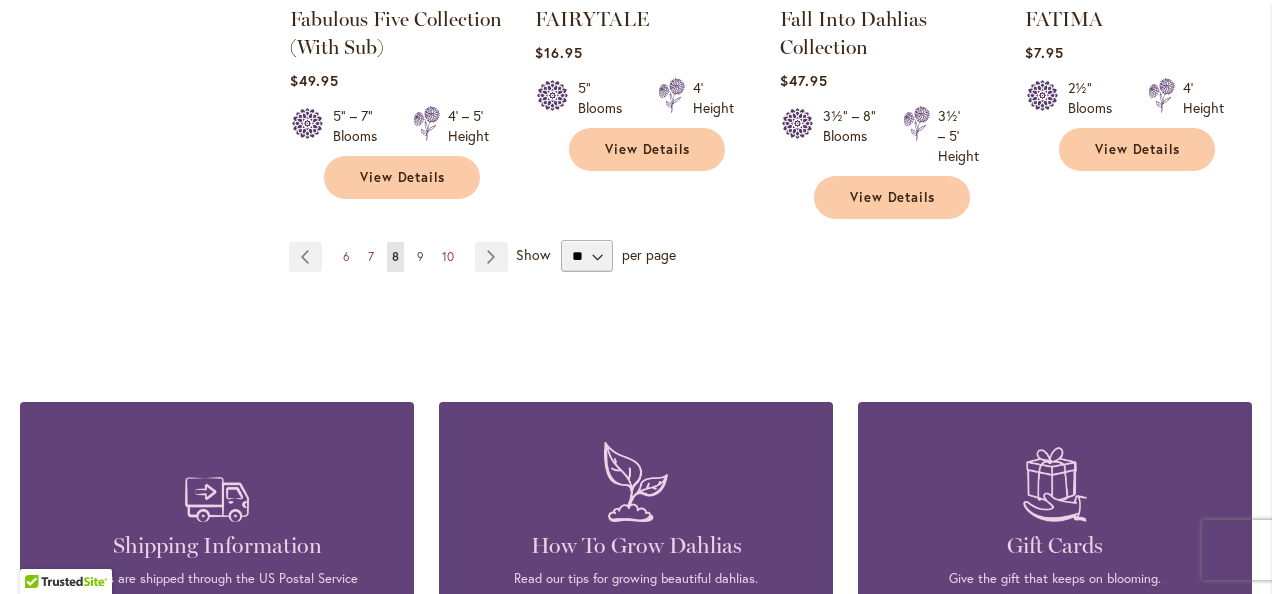 click on "9" at bounding box center (420, 256) 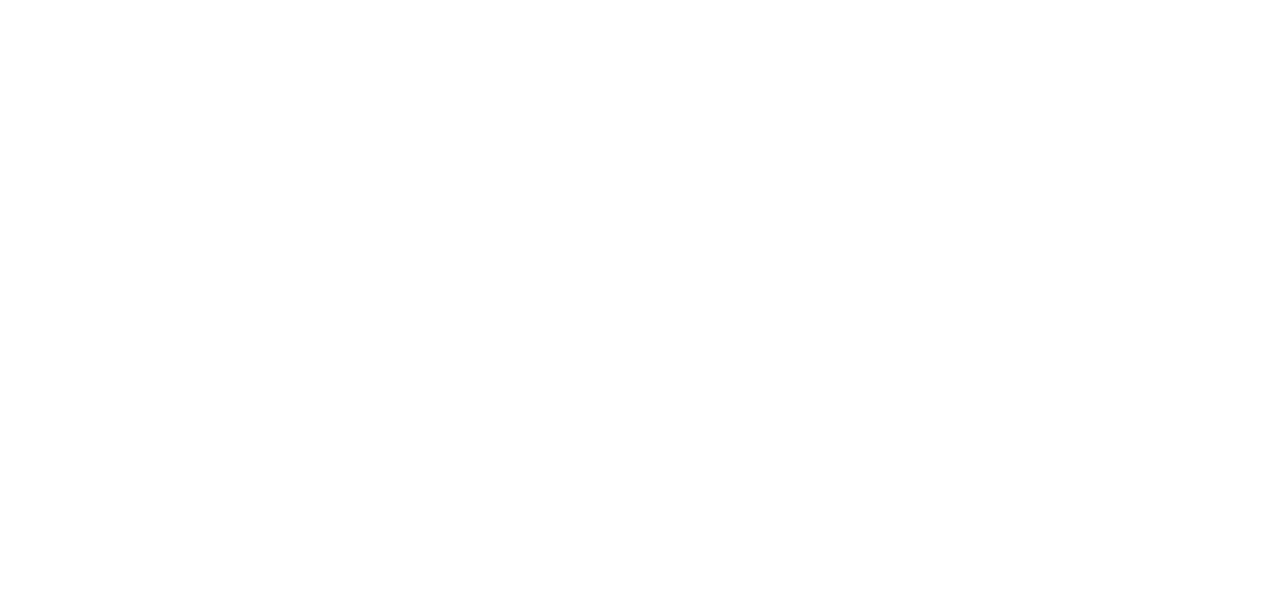 scroll, scrollTop: 0, scrollLeft: 0, axis: both 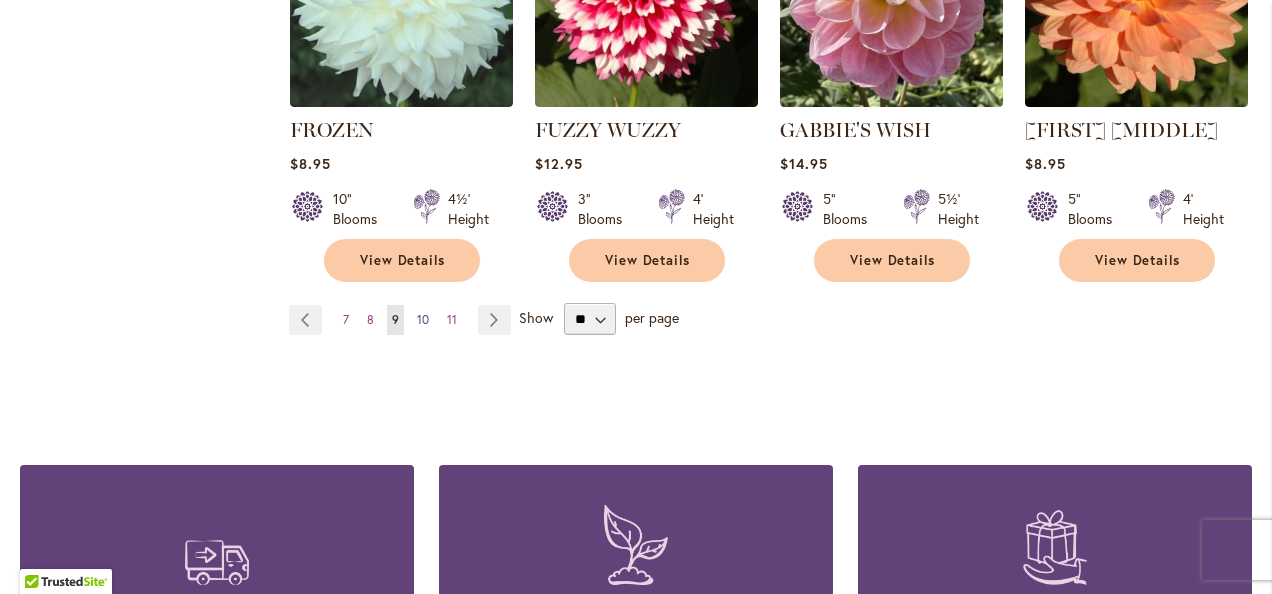 click on "10" at bounding box center [423, 319] 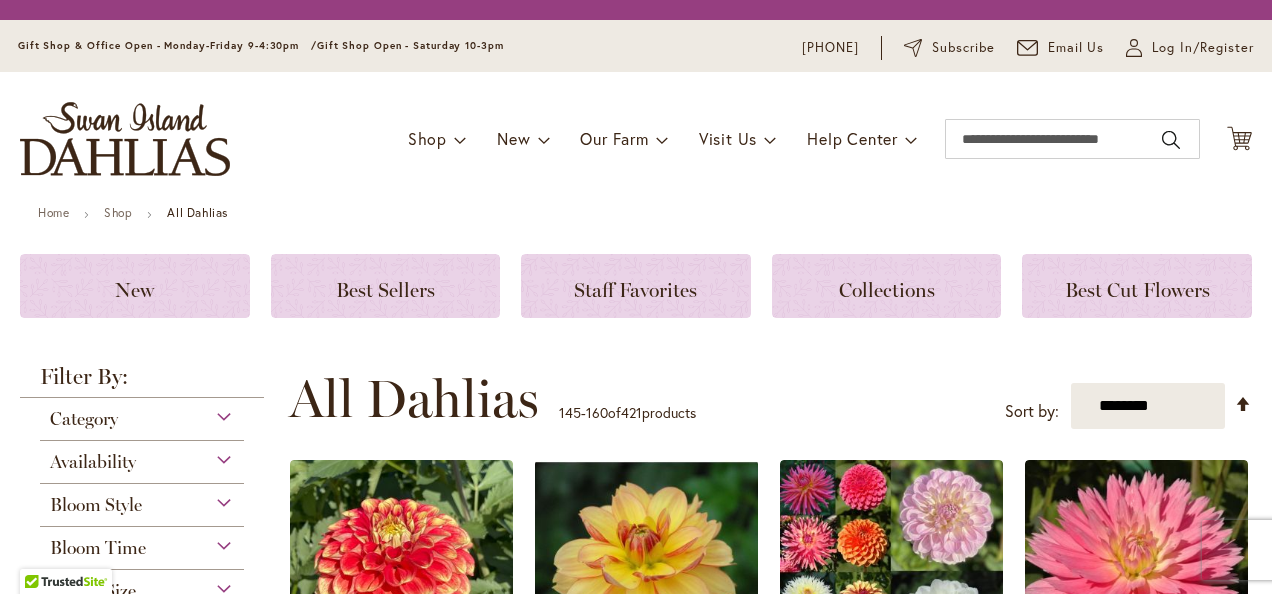scroll, scrollTop: 0, scrollLeft: 0, axis: both 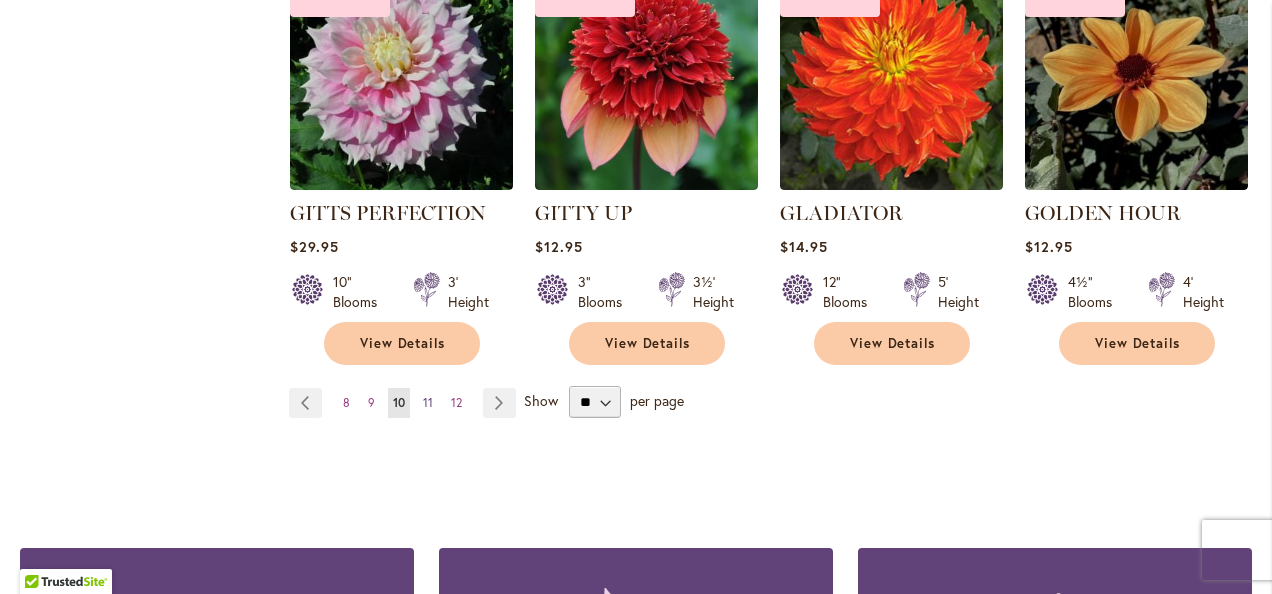 click on "11" at bounding box center [428, 402] 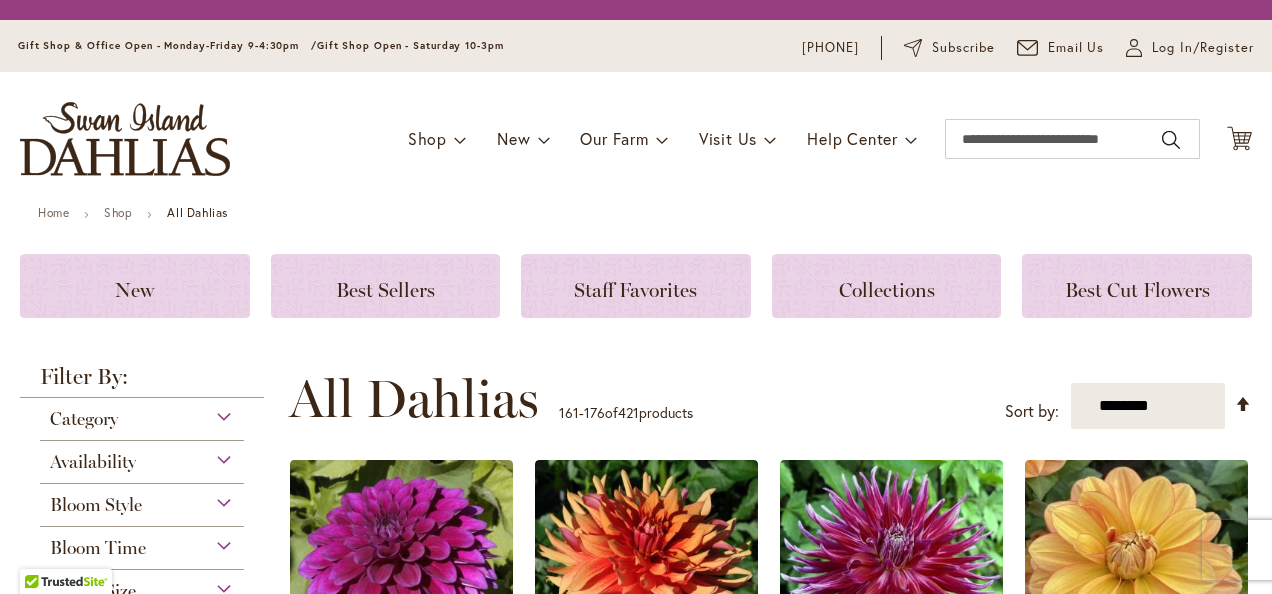 scroll, scrollTop: 0, scrollLeft: 0, axis: both 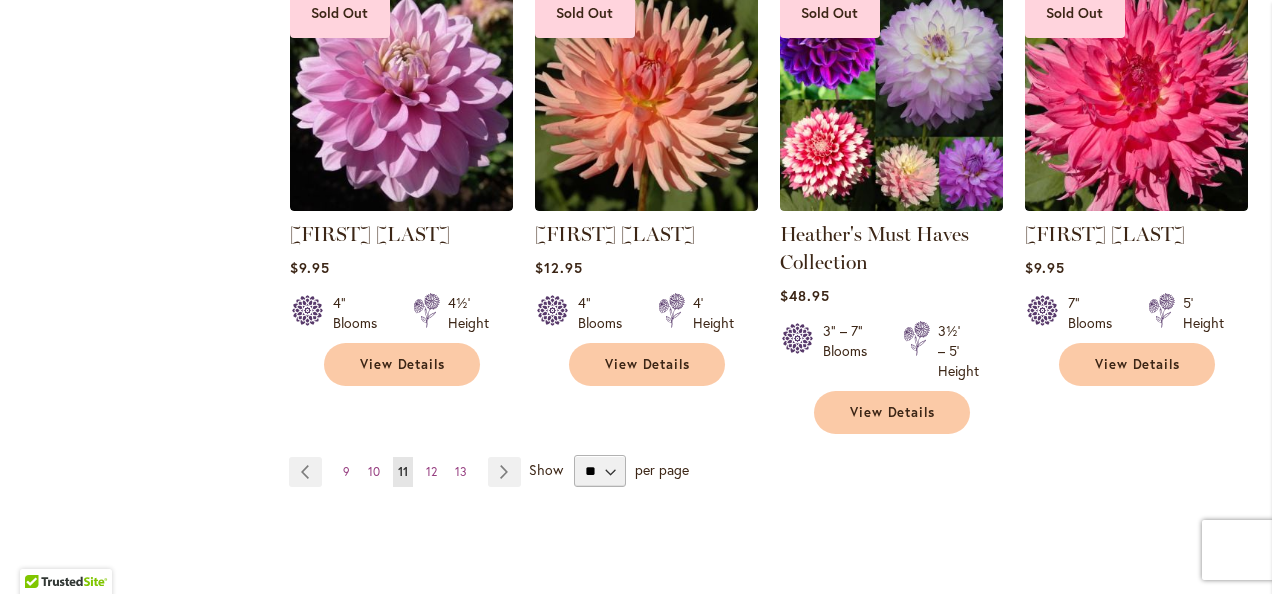 drag, startPoint x: 430, startPoint y: 467, endPoint x: 507, endPoint y: 418, distance: 91.26884 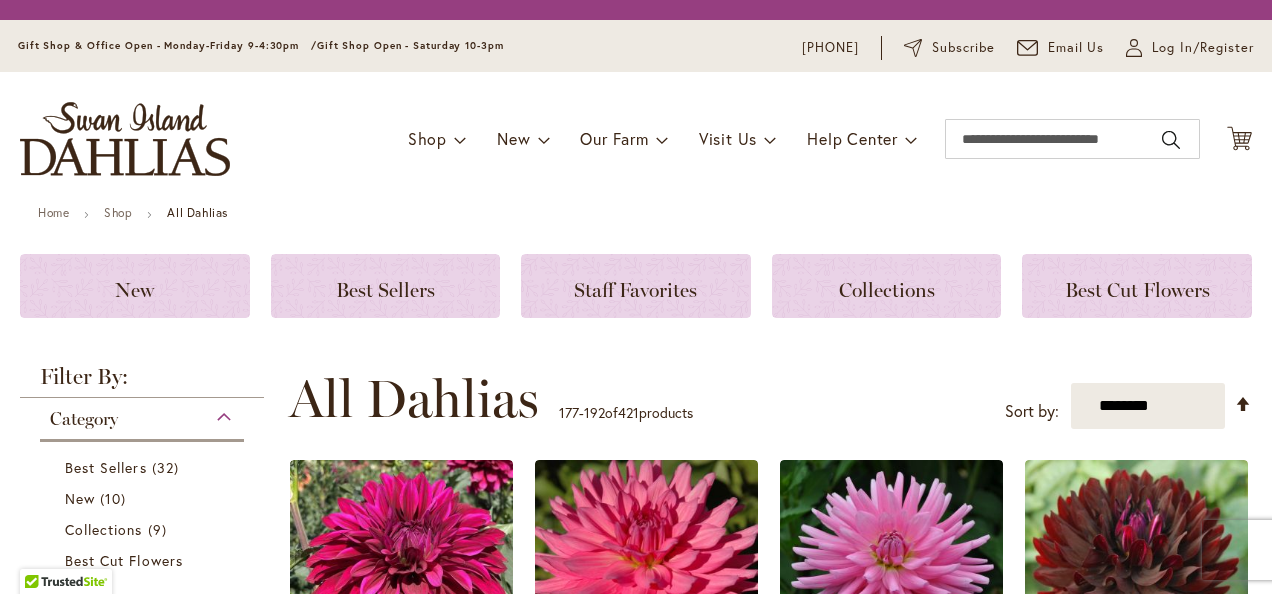 scroll, scrollTop: 0, scrollLeft: 0, axis: both 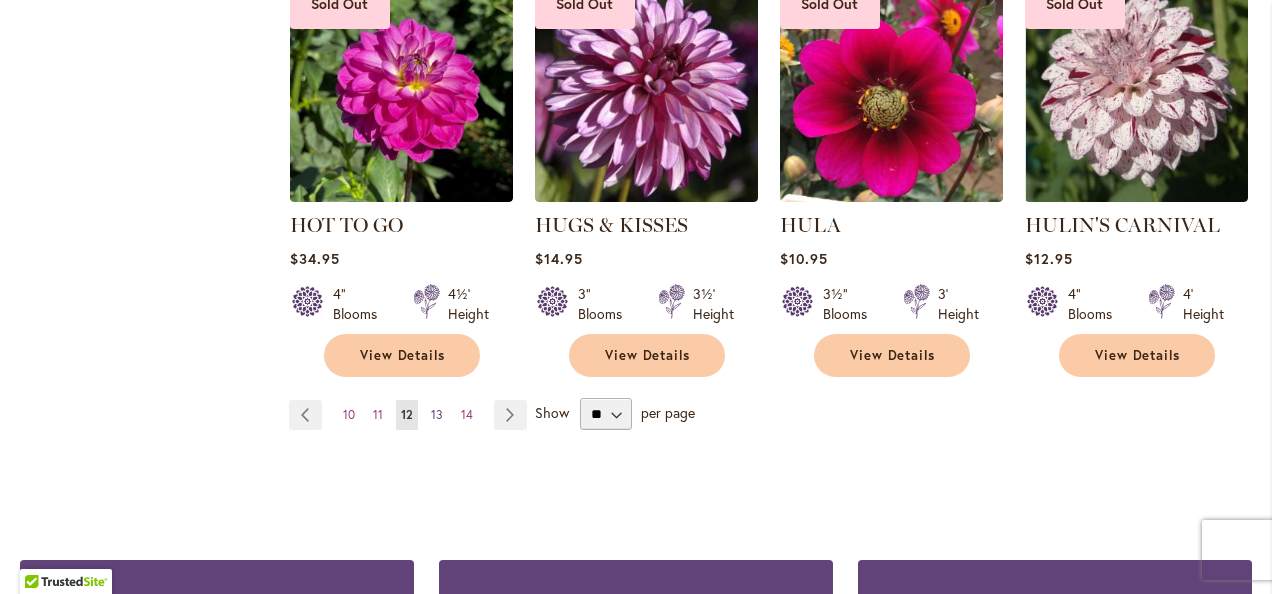 click on "13" at bounding box center (437, 414) 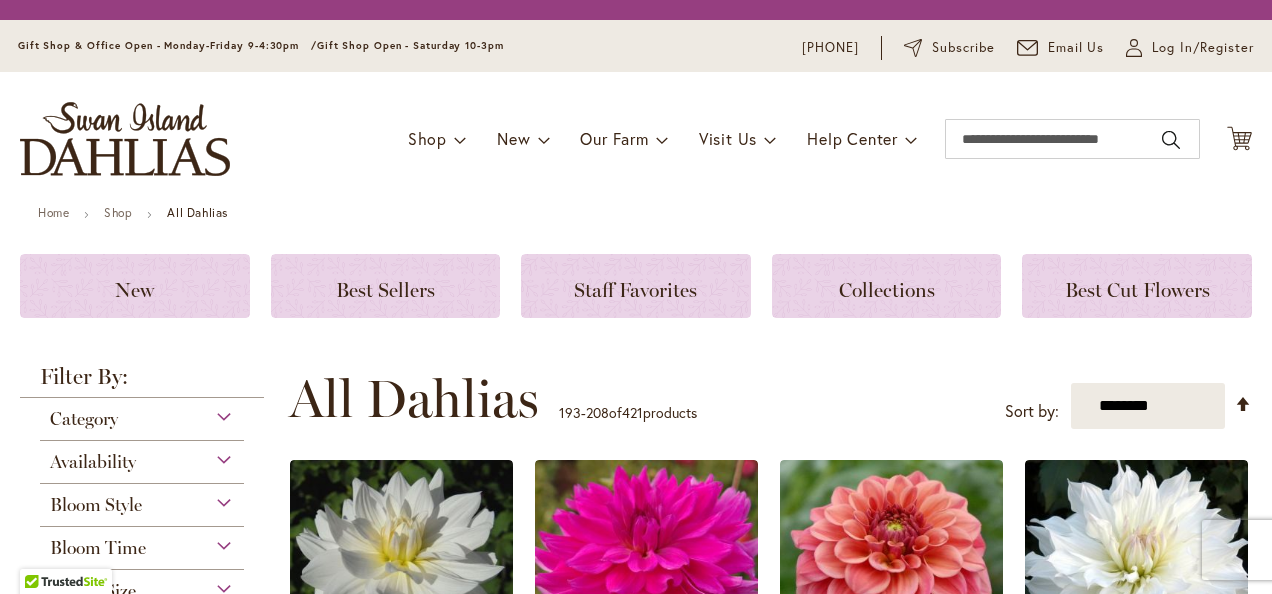 scroll, scrollTop: 0, scrollLeft: 0, axis: both 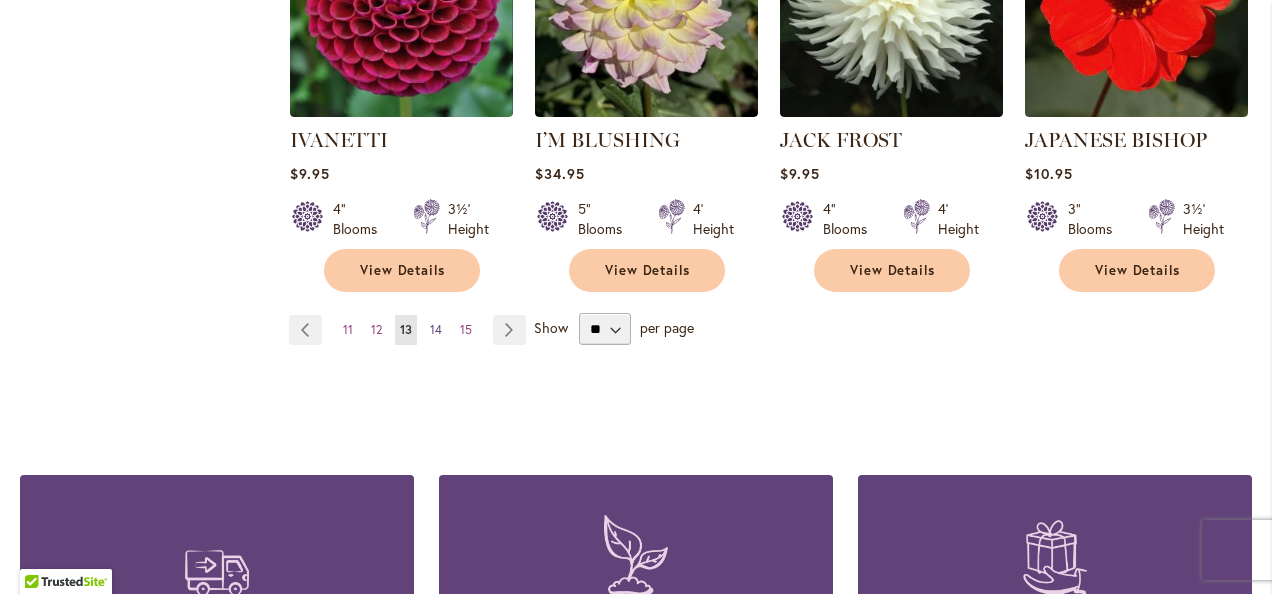 click on "14" at bounding box center (436, 329) 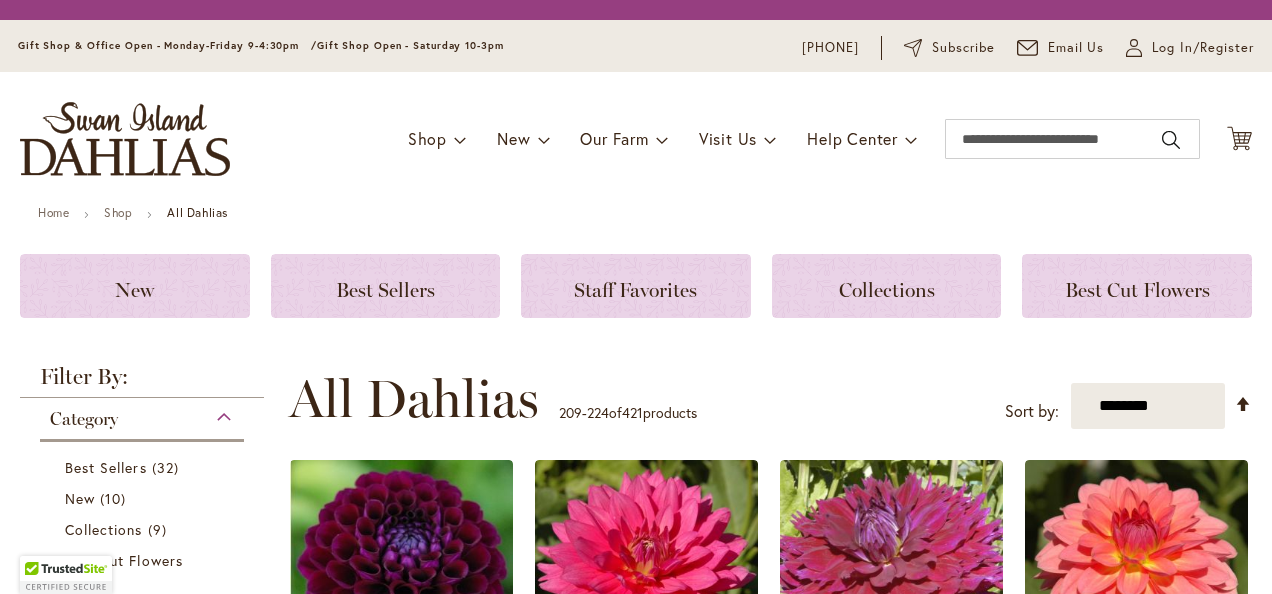 scroll, scrollTop: 0, scrollLeft: 0, axis: both 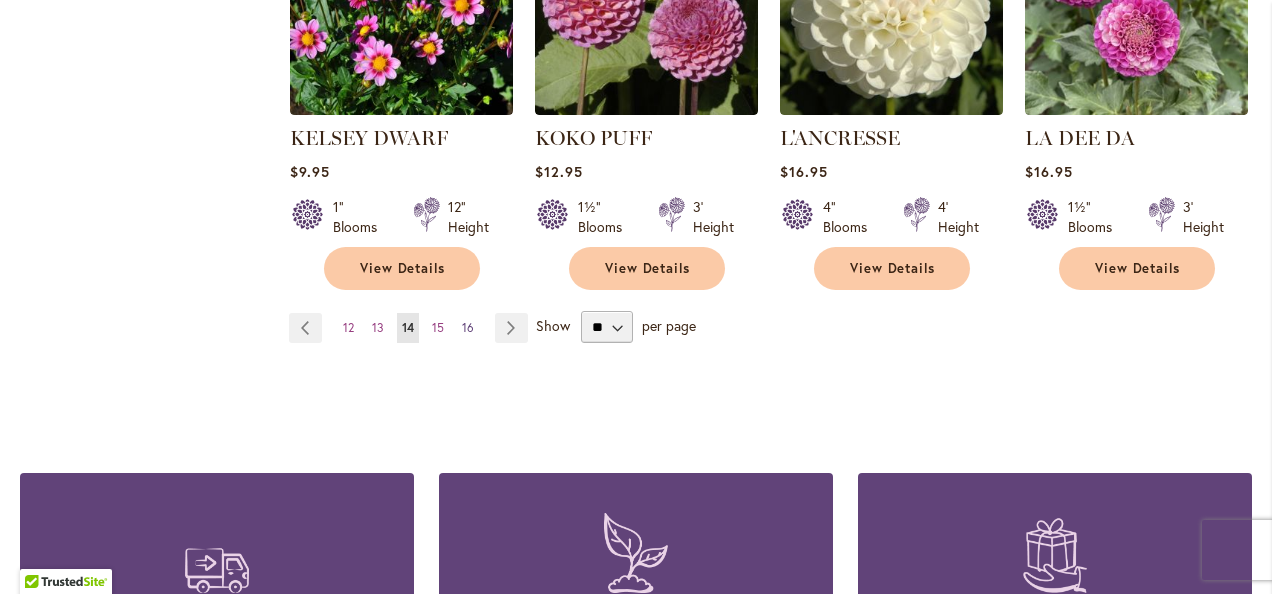 click on "16" at bounding box center (468, 327) 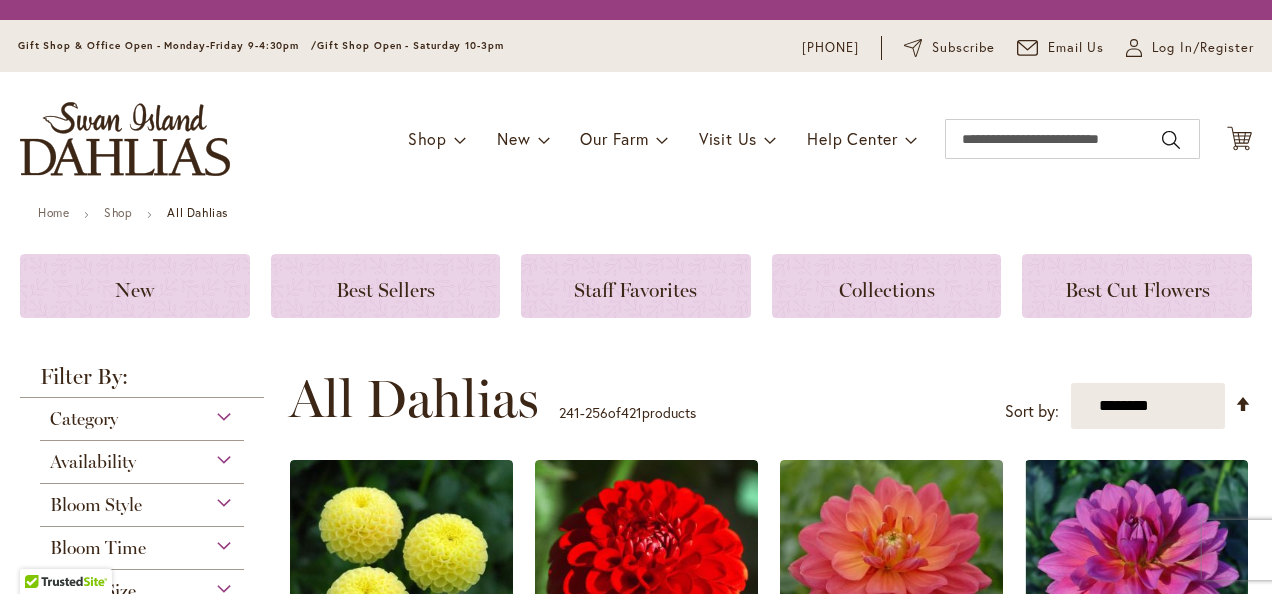 scroll, scrollTop: 0, scrollLeft: 0, axis: both 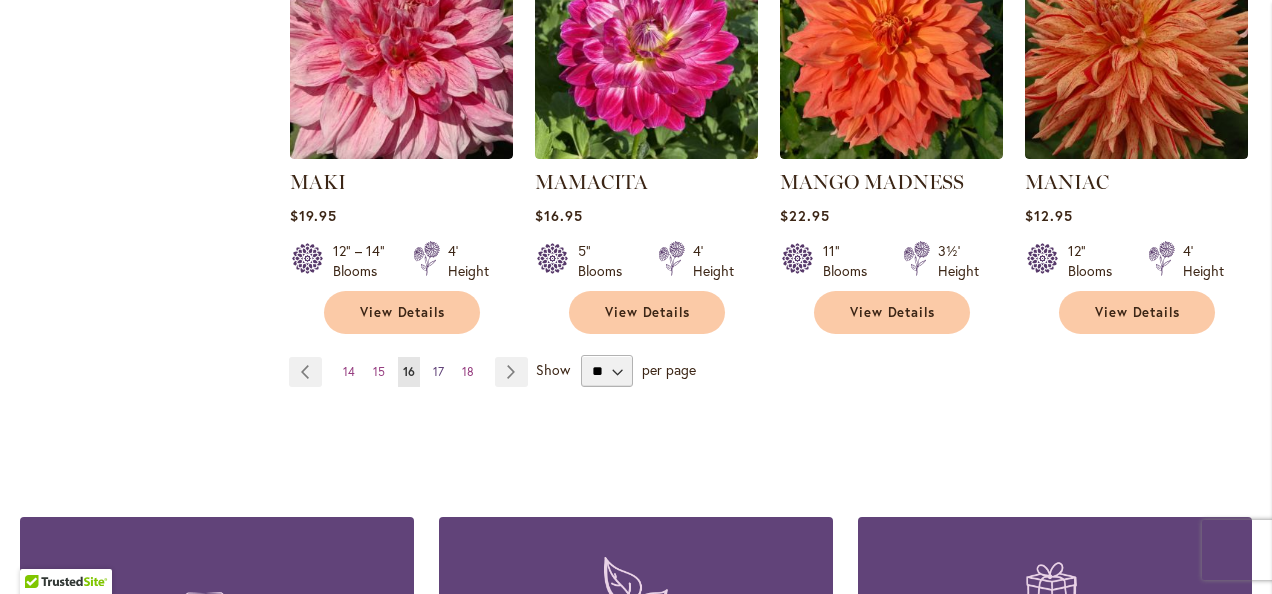 click on "17" at bounding box center [438, 371] 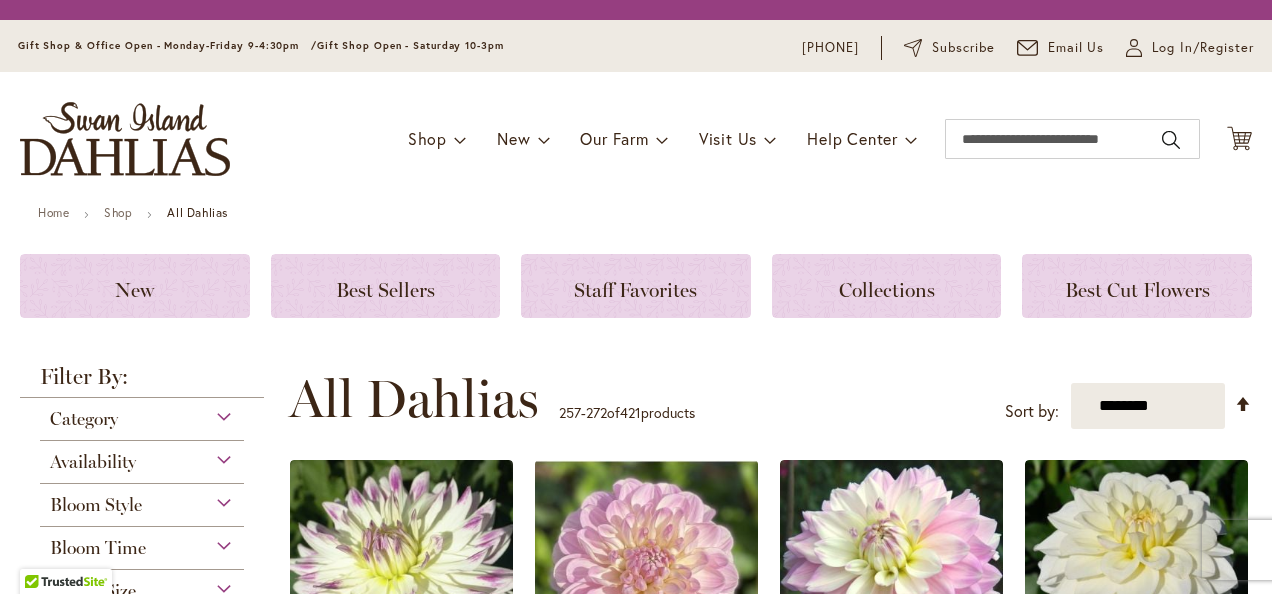 scroll, scrollTop: 0, scrollLeft: 0, axis: both 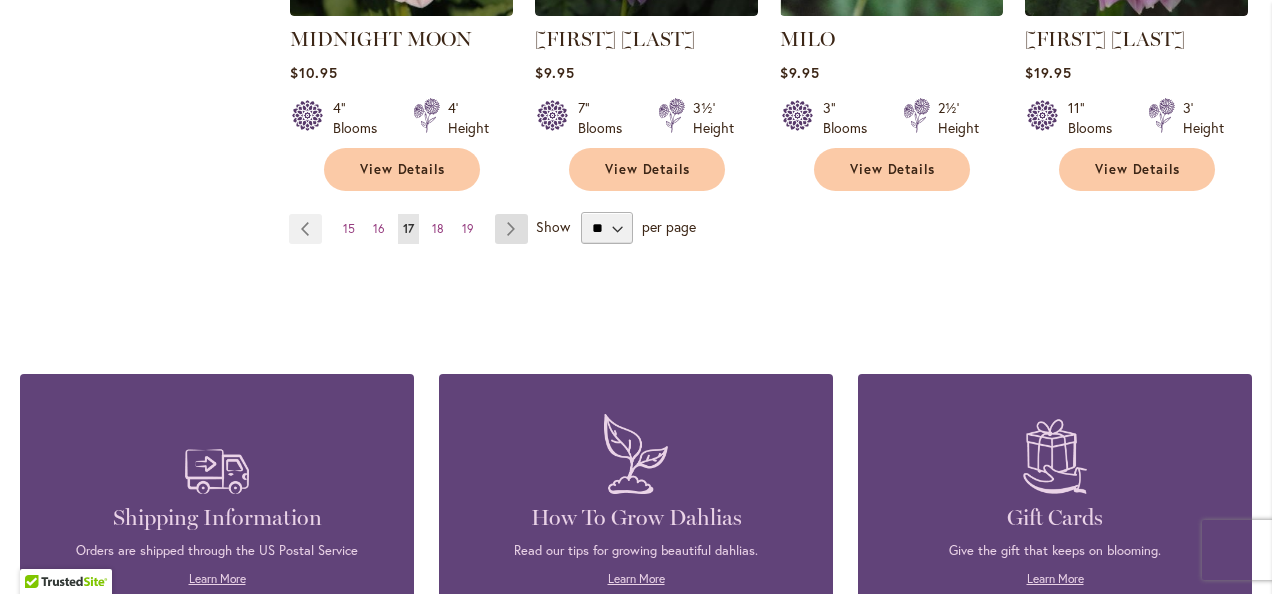 click on "Page
Next" at bounding box center (511, 229) 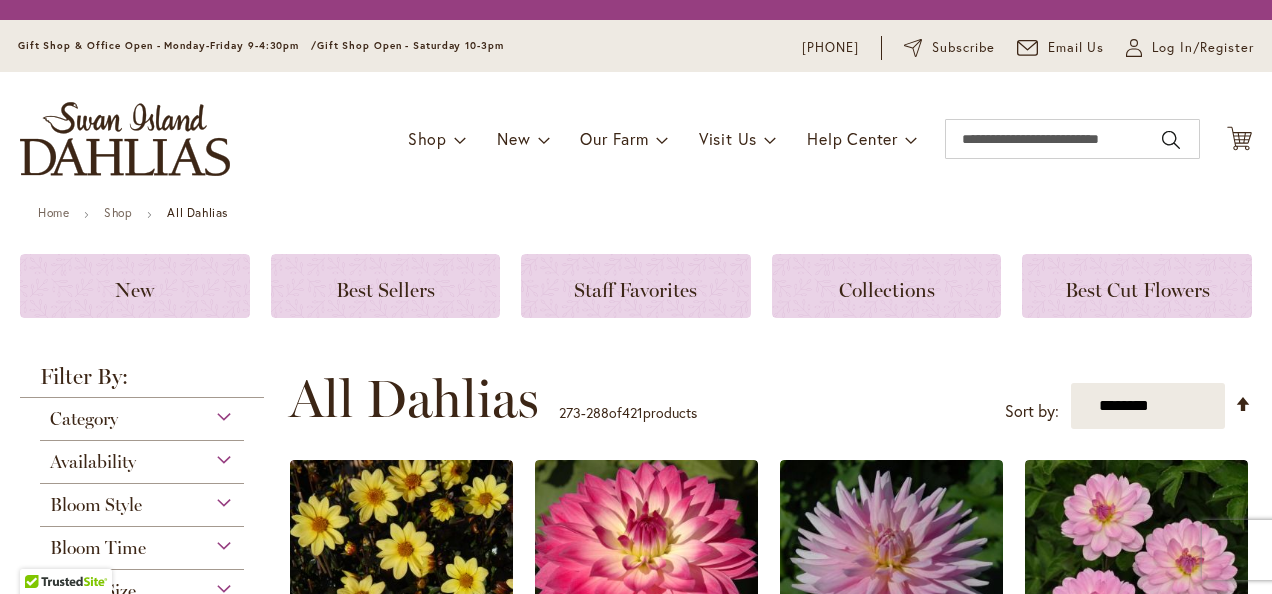 scroll, scrollTop: 0, scrollLeft: 0, axis: both 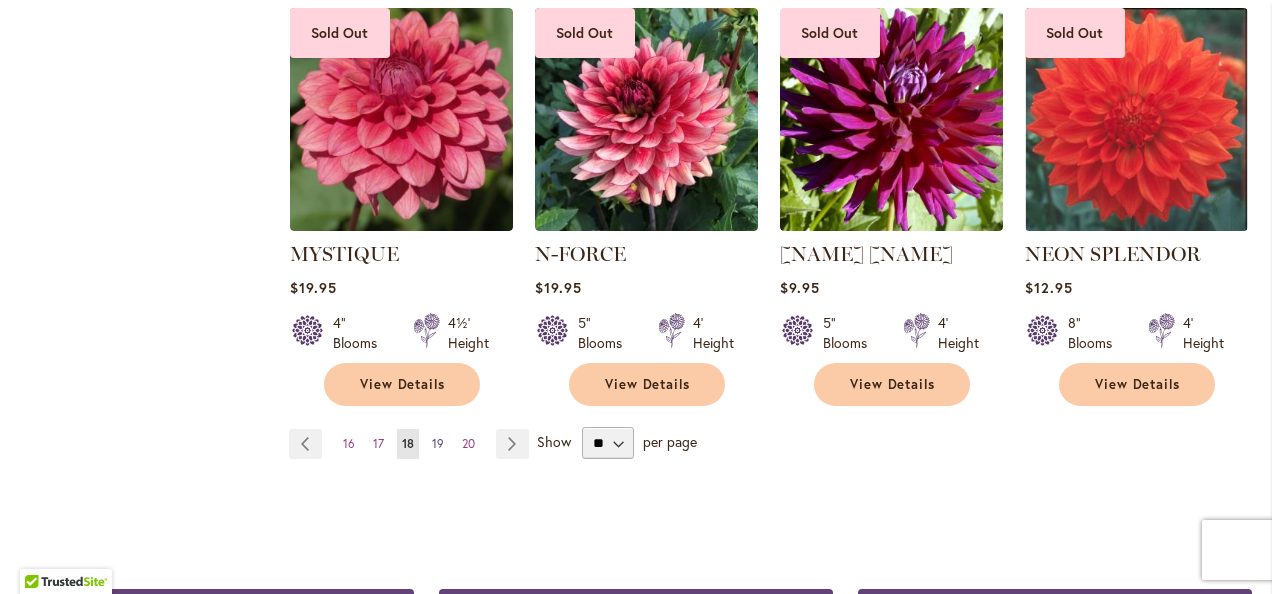 click on "19" at bounding box center [438, 443] 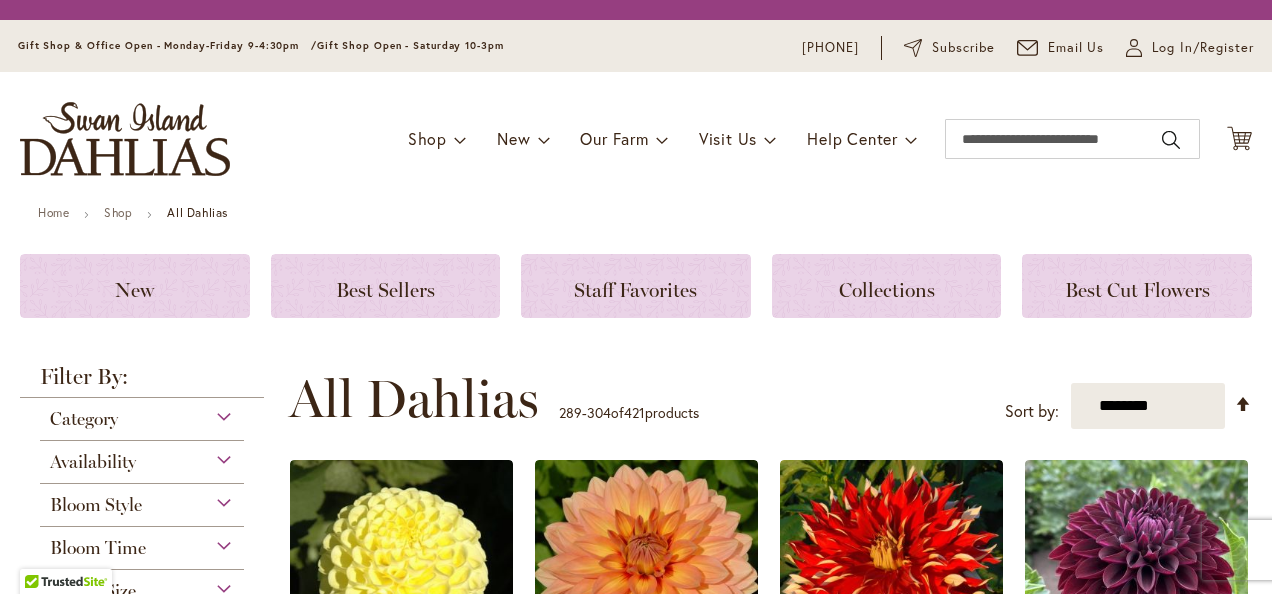 scroll, scrollTop: 0, scrollLeft: 0, axis: both 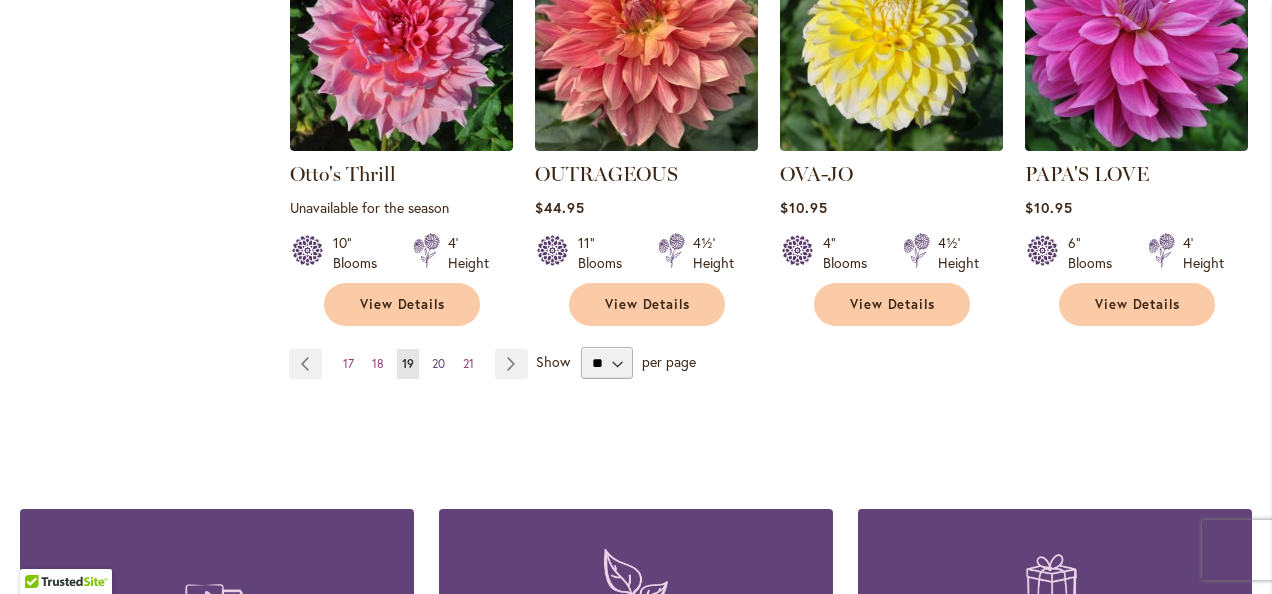 click on "20" at bounding box center (438, 363) 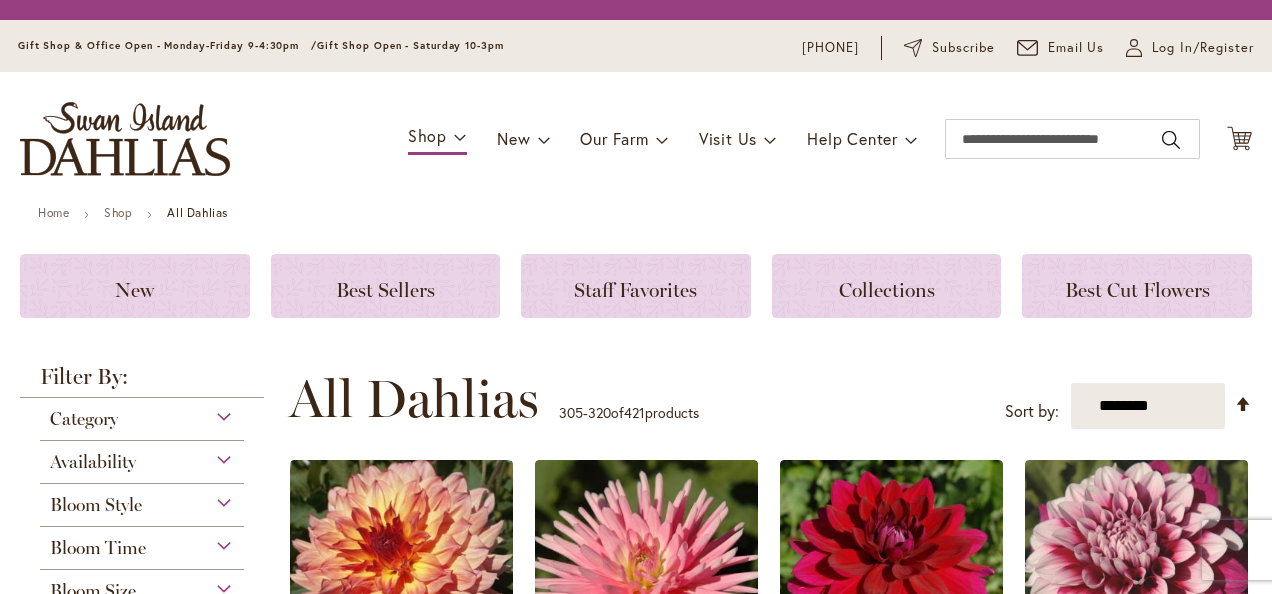 scroll, scrollTop: 0, scrollLeft: 0, axis: both 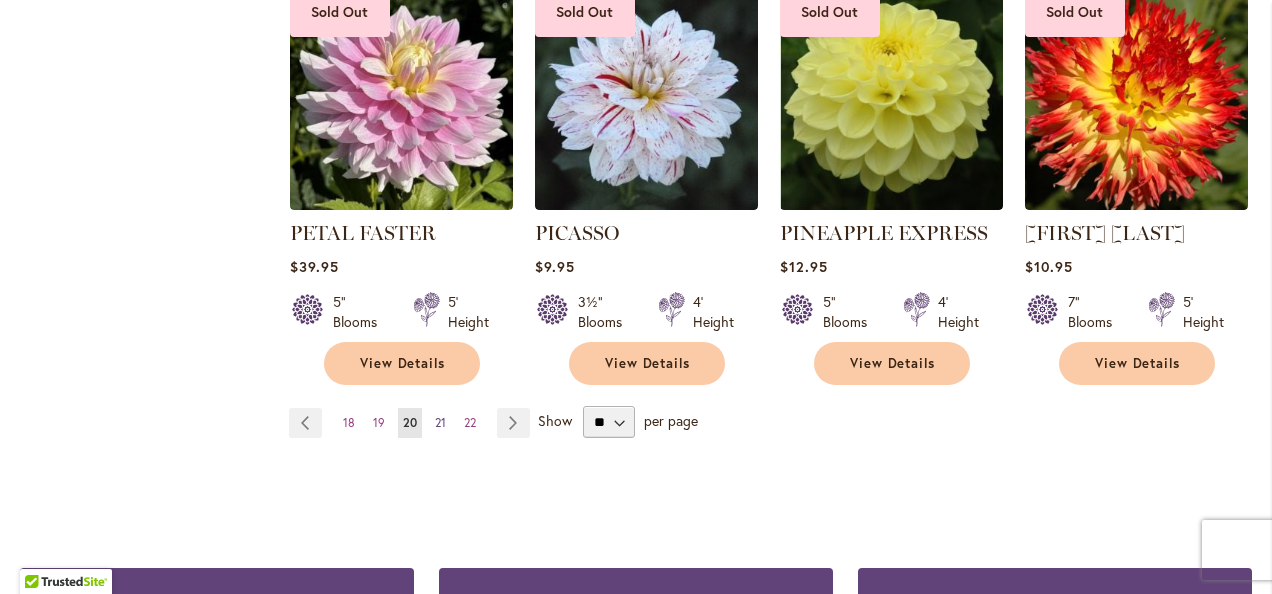 click on "21" at bounding box center [440, 422] 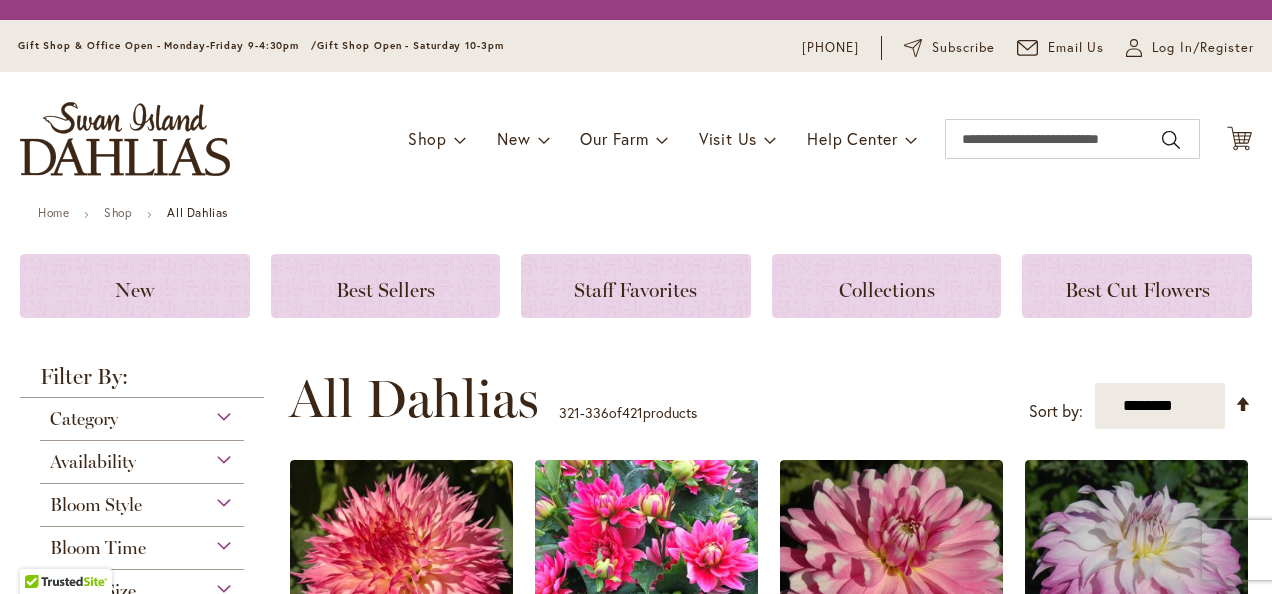 scroll, scrollTop: 0, scrollLeft: 0, axis: both 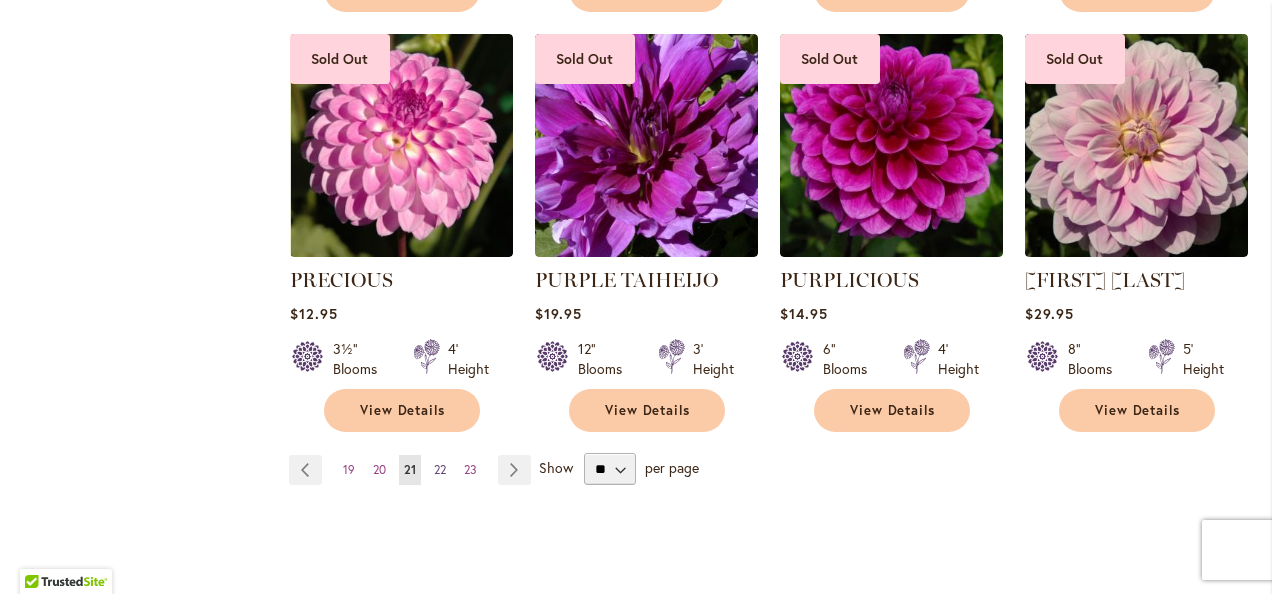 click on "22" at bounding box center [440, 469] 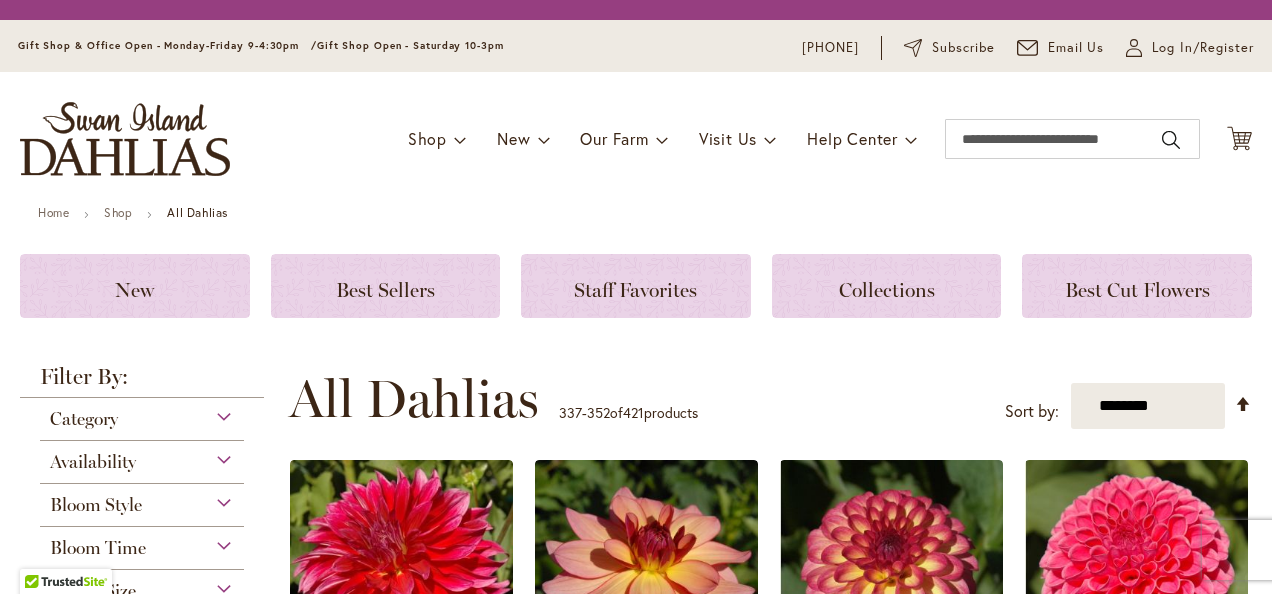 scroll, scrollTop: 0, scrollLeft: 0, axis: both 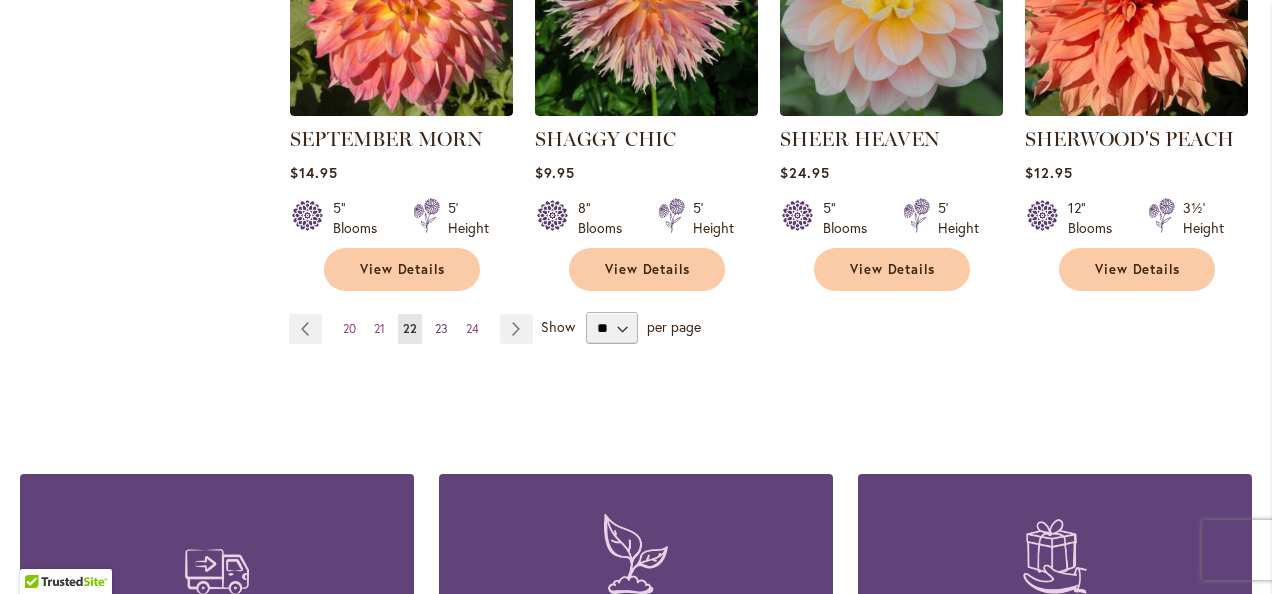 click on "23" at bounding box center [441, 328] 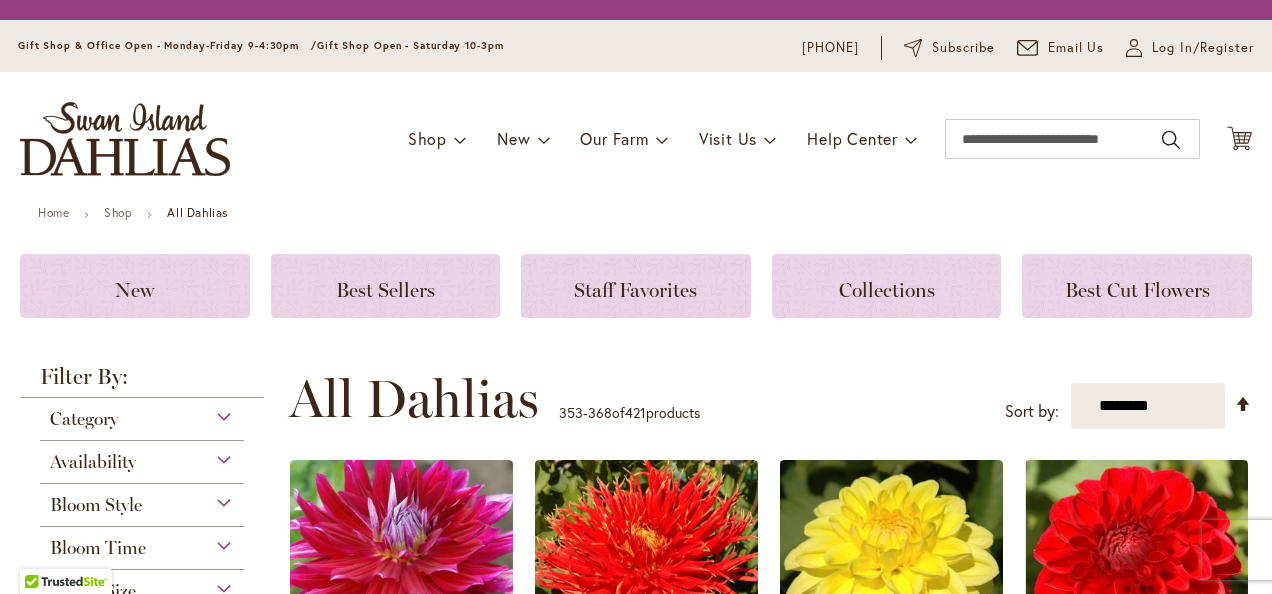 scroll, scrollTop: 0, scrollLeft: 0, axis: both 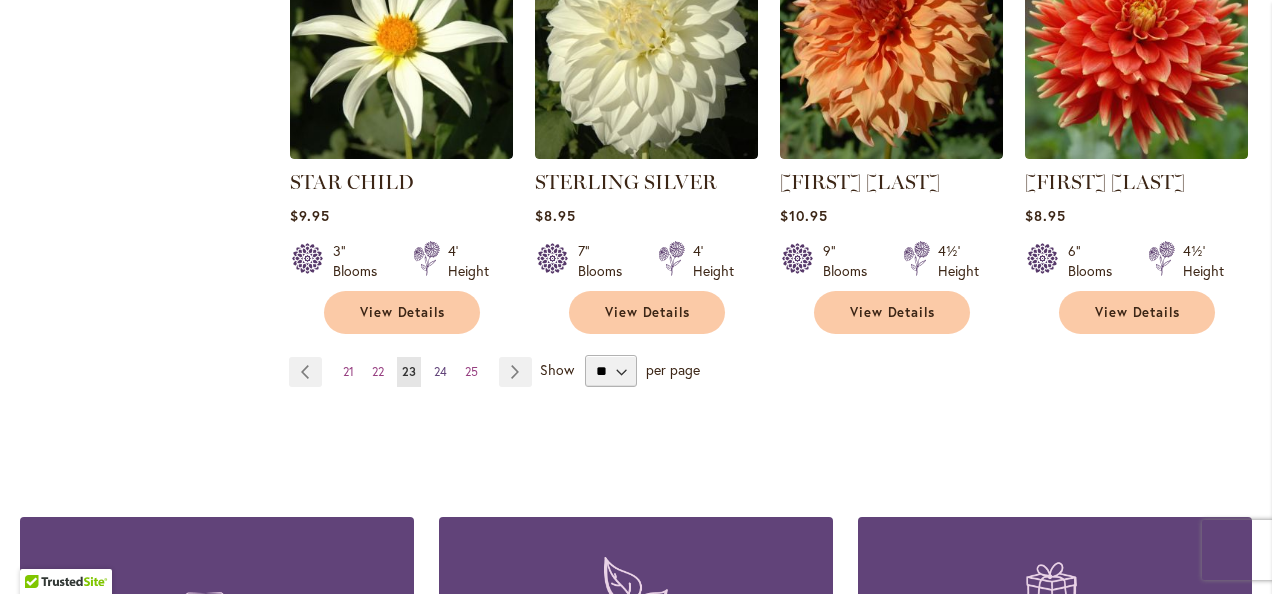 click on "24" at bounding box center (440, 371) 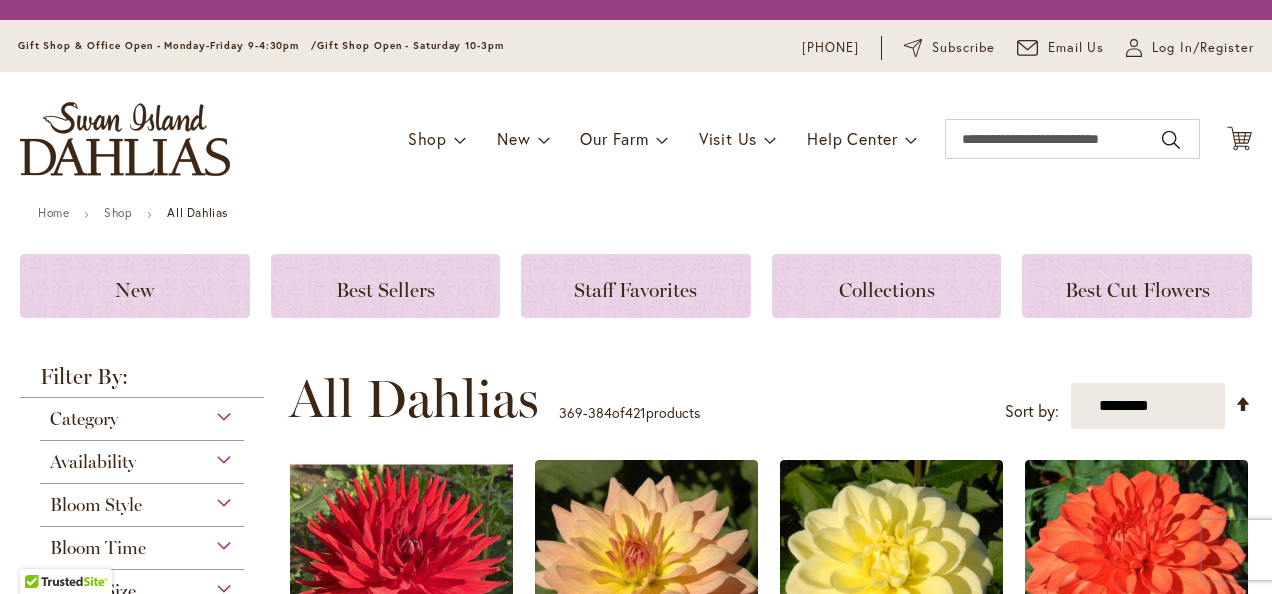 scroll, scrollTop: 0, scrollLeft: 0, axis: both 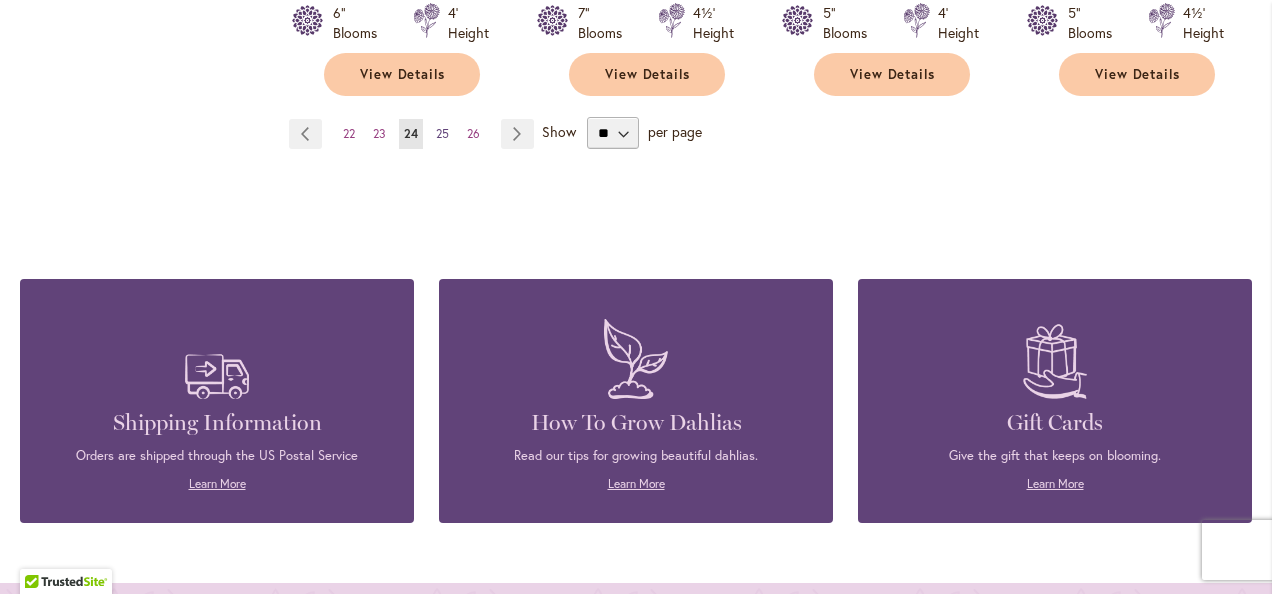 click on "25" at bounding box center (442, 133) 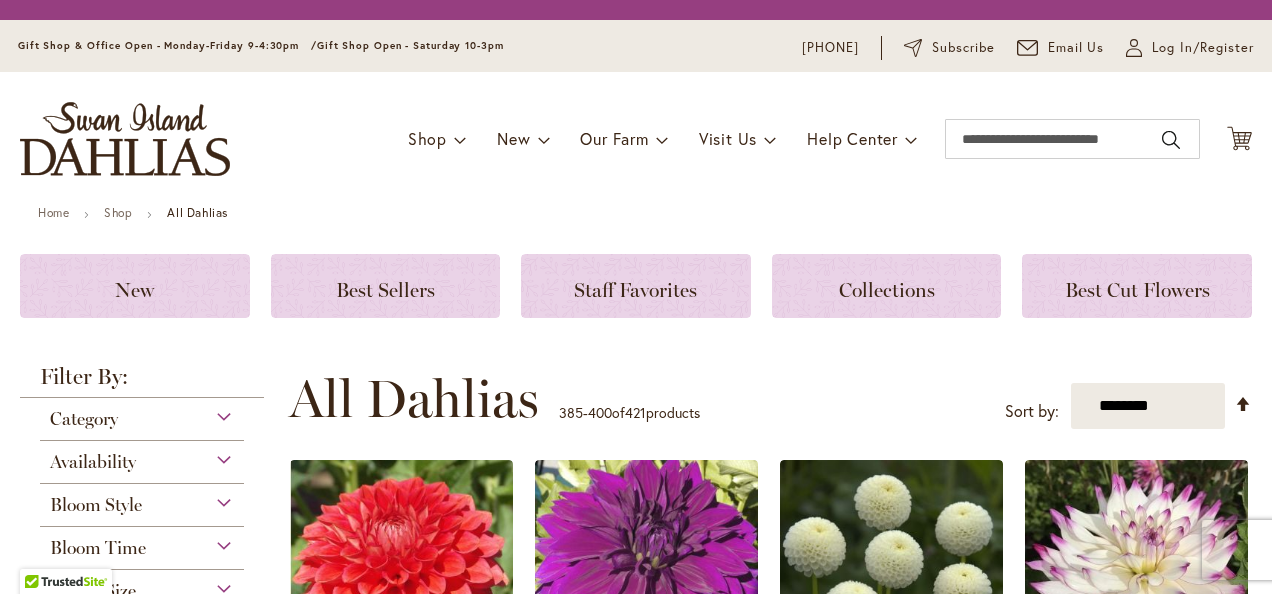 scroll, scrollTop: 0, scrollLeft: 0, axis: both 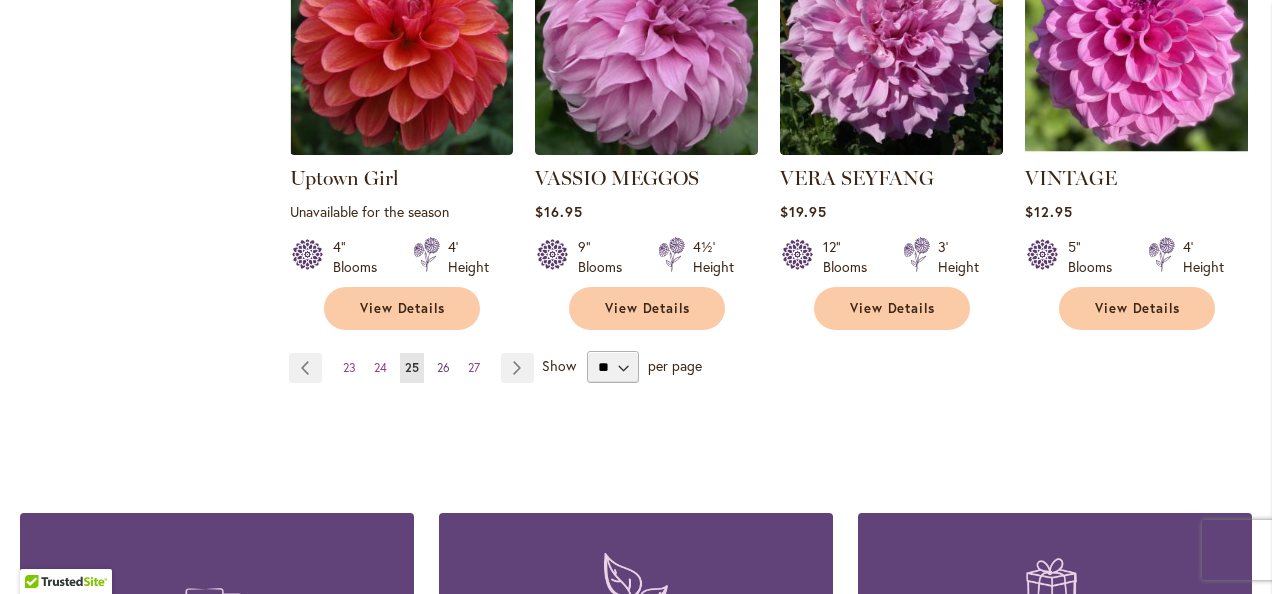 click on "26" at bounding box center [443, 367] 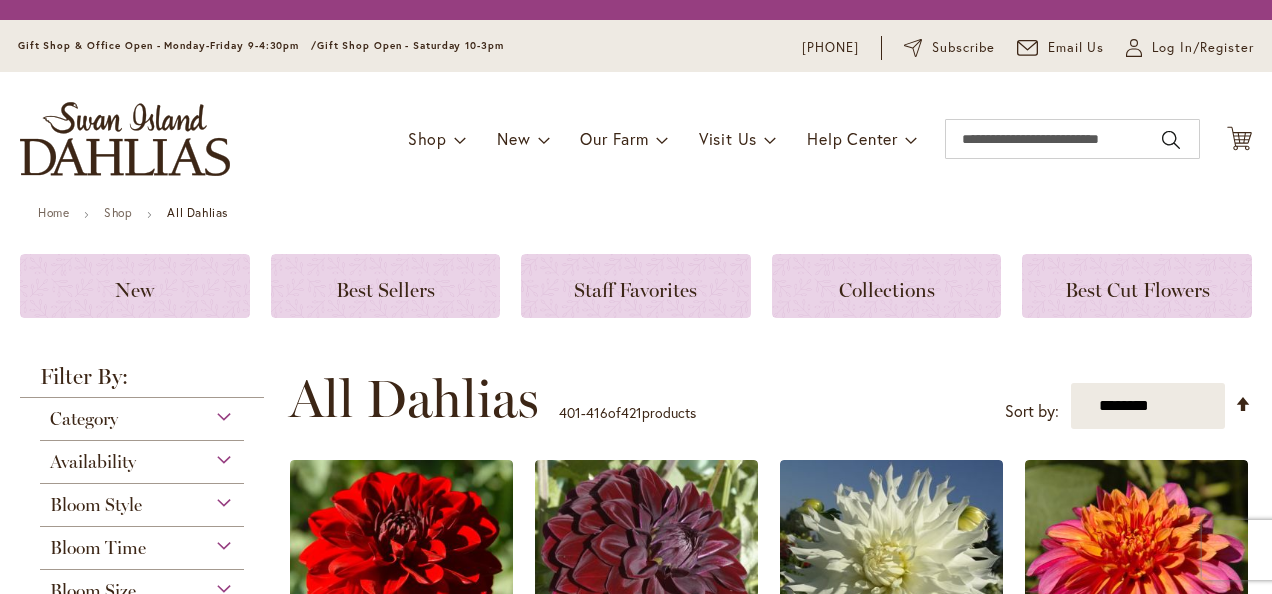 scroll, scrollTop: 0, scrollLeft: 0, axis: both 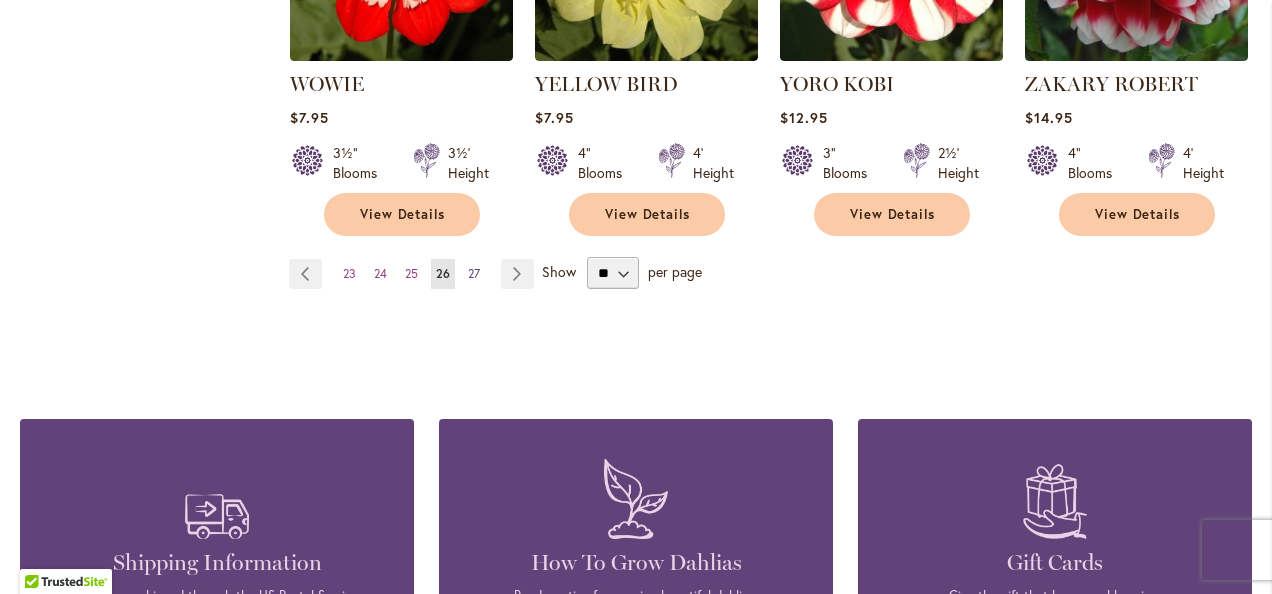 click on "27" at bounding box center [474, 273] 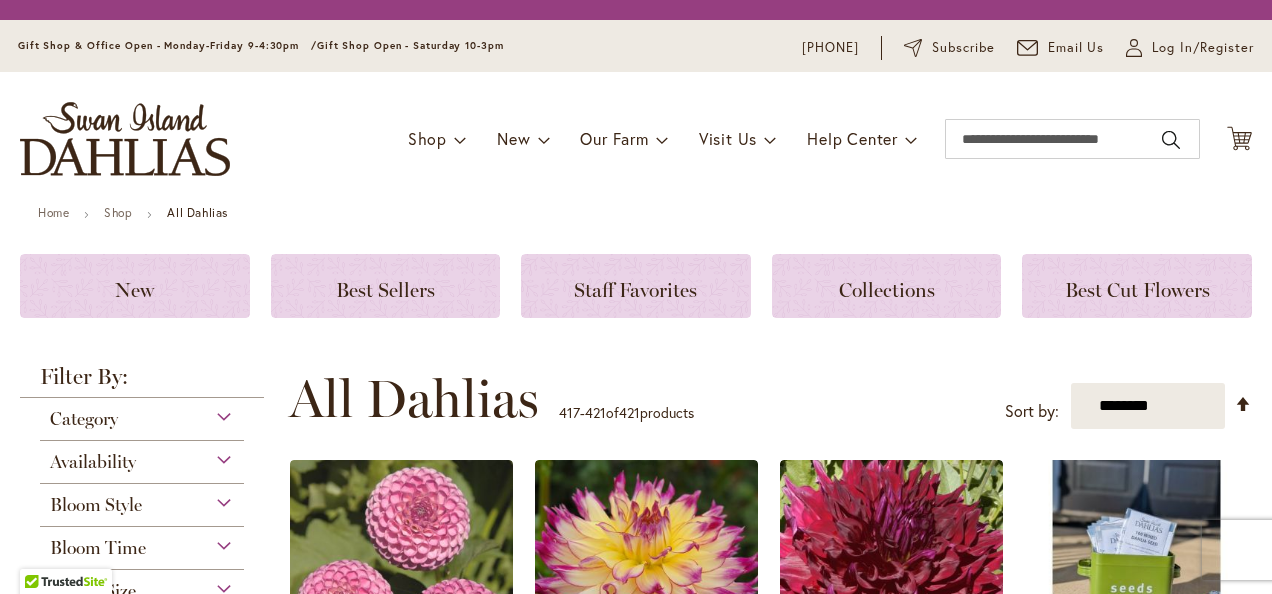 scroll, scrollTop: 0, scrollLeft: 0, axis: both 